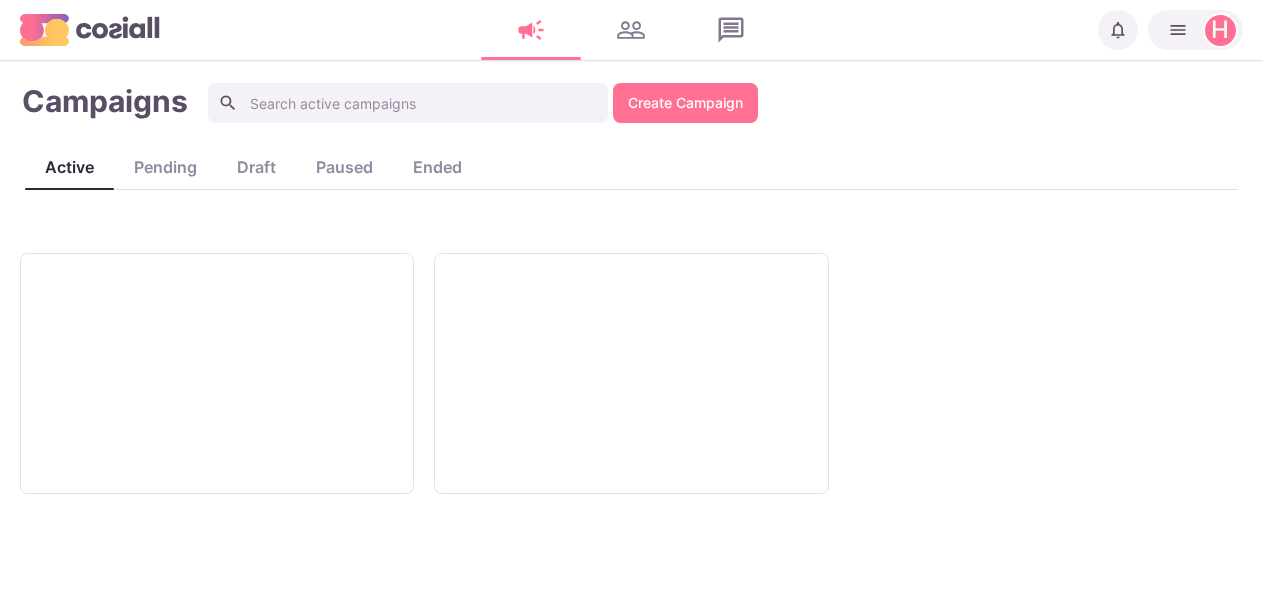 scroll, scrollTop: 0, scrollLeft: 0, axis: both 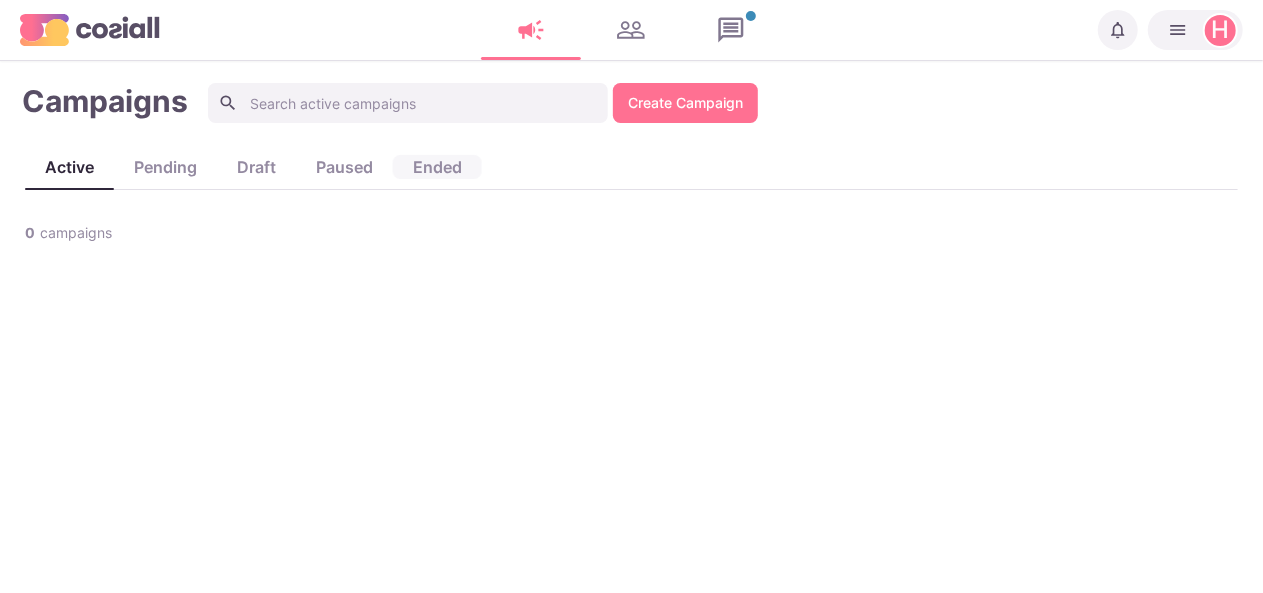 click on "ended" at bounding box center (437, 167) 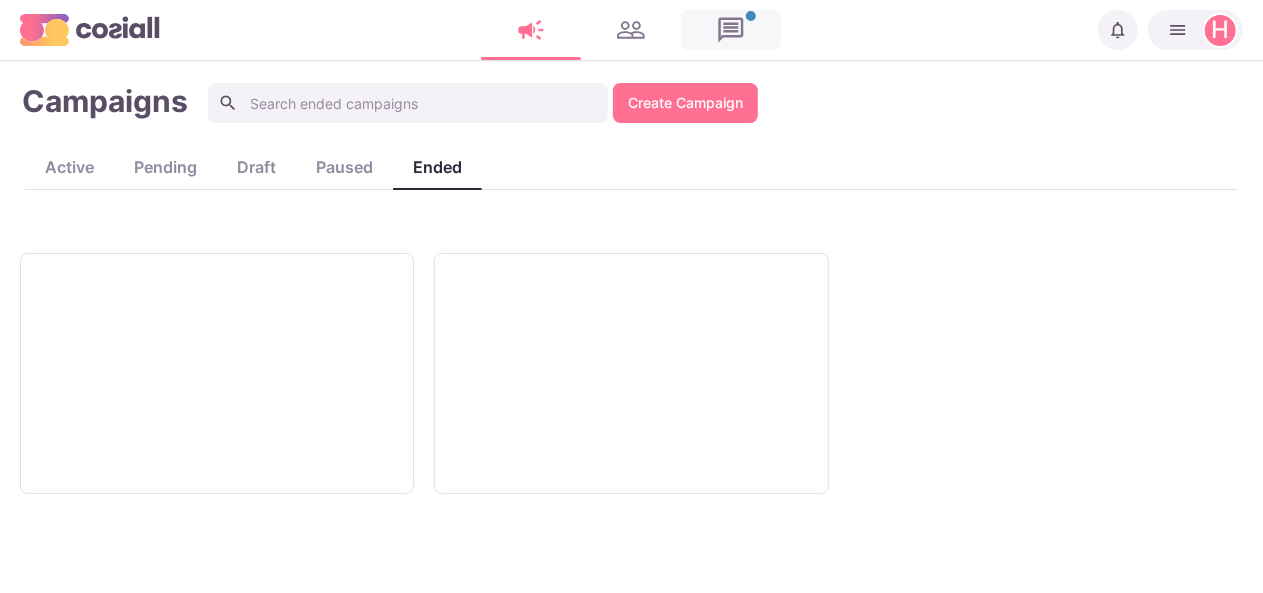 click at bounding box center [731, 30] 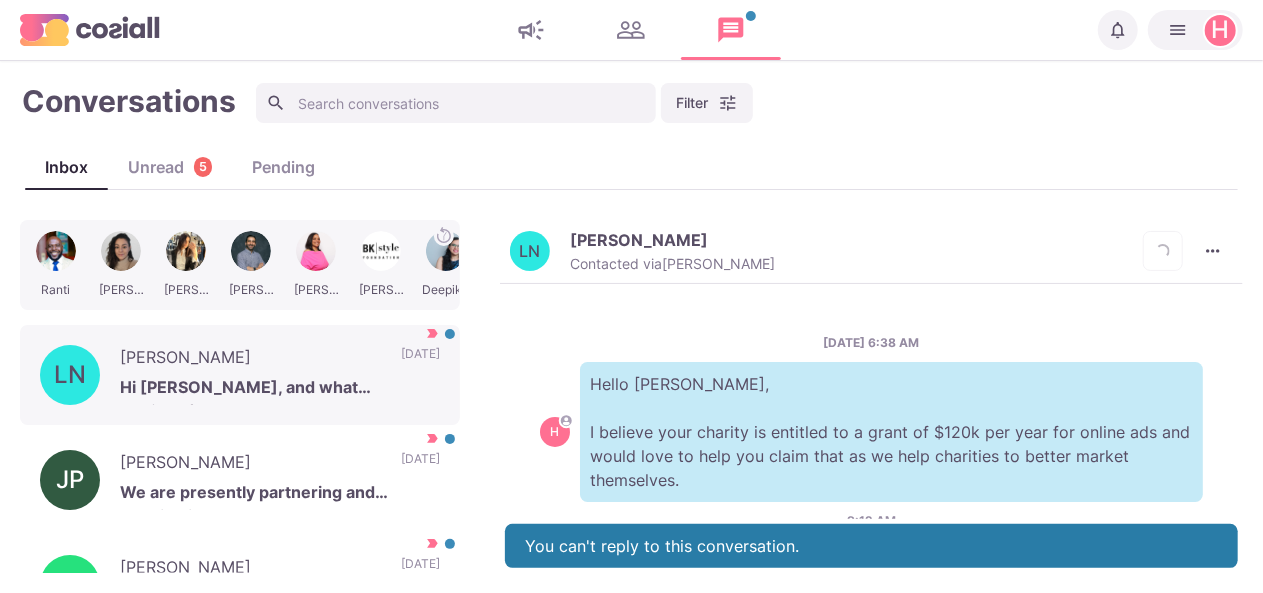 scroll, scrollTop: 114, scrollLeft: 0, axis: vertical 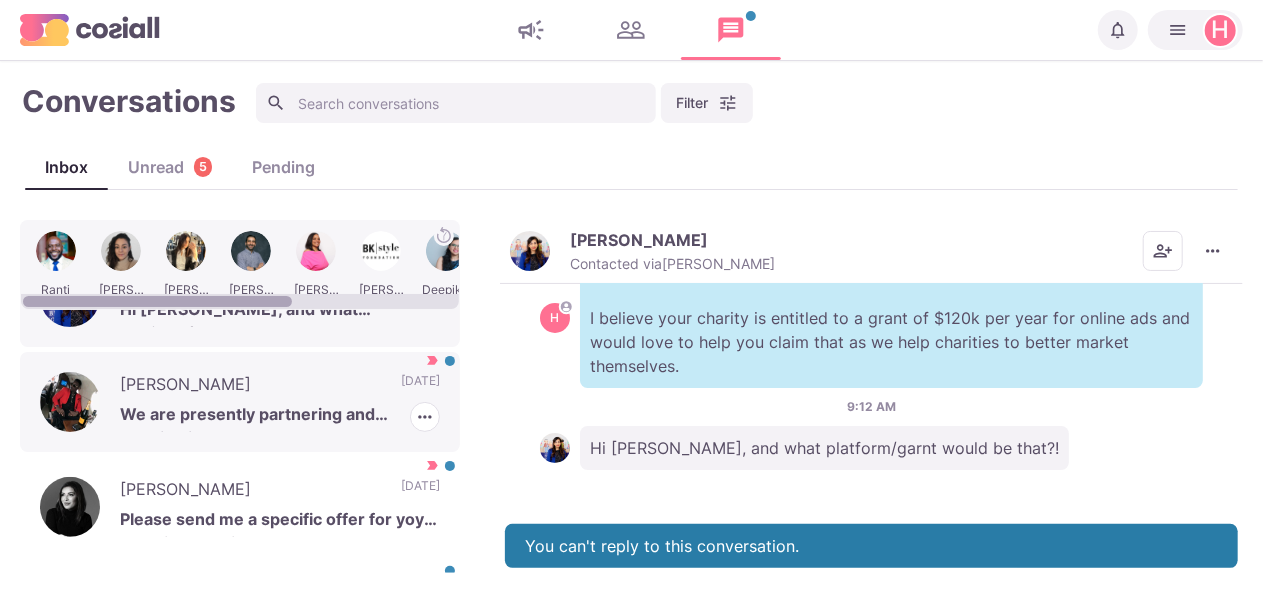 click on "We are presently partnering and working investors love be one us" at bounding box center (280, 417) 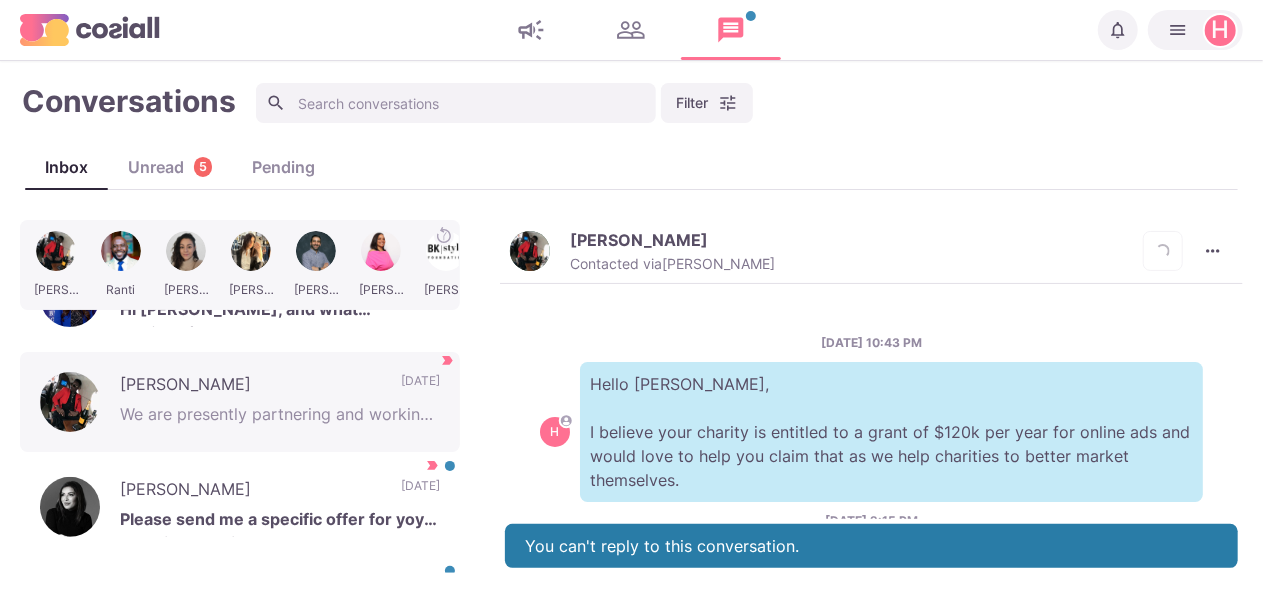 scroll, scrollTop: 1222, scrollLeft: 0, axis: vertical 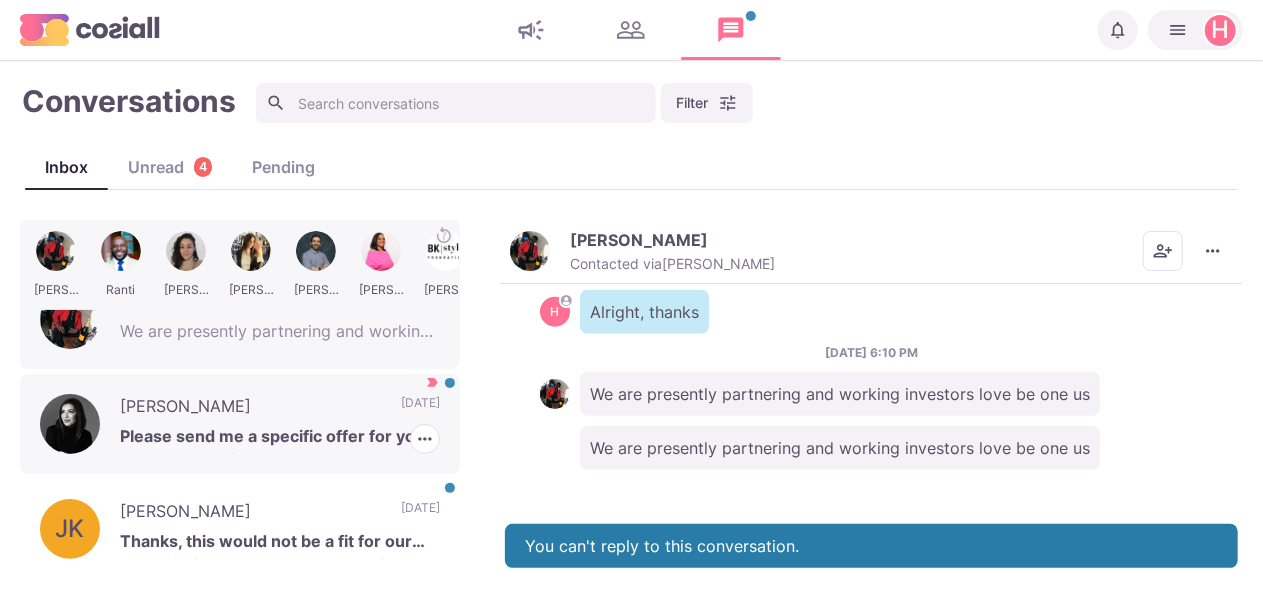 click on "[PERSON_NAME]   Please send me a specific offer for yoyr work ir collection. Thank you  [DATE] [PERSON_NAME] as  Read [PERSON_NAME] as  Not Important" at bounding box center (240, 424) 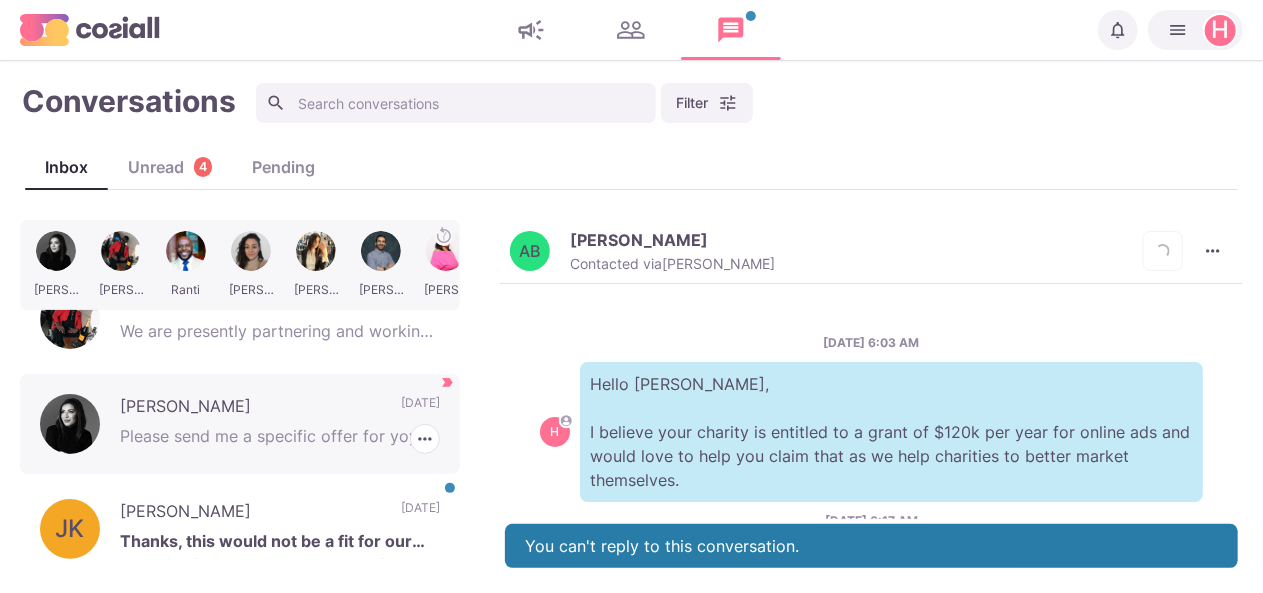 scroll, scrollTop: 332, scrollLeft: 0, axis: vertical 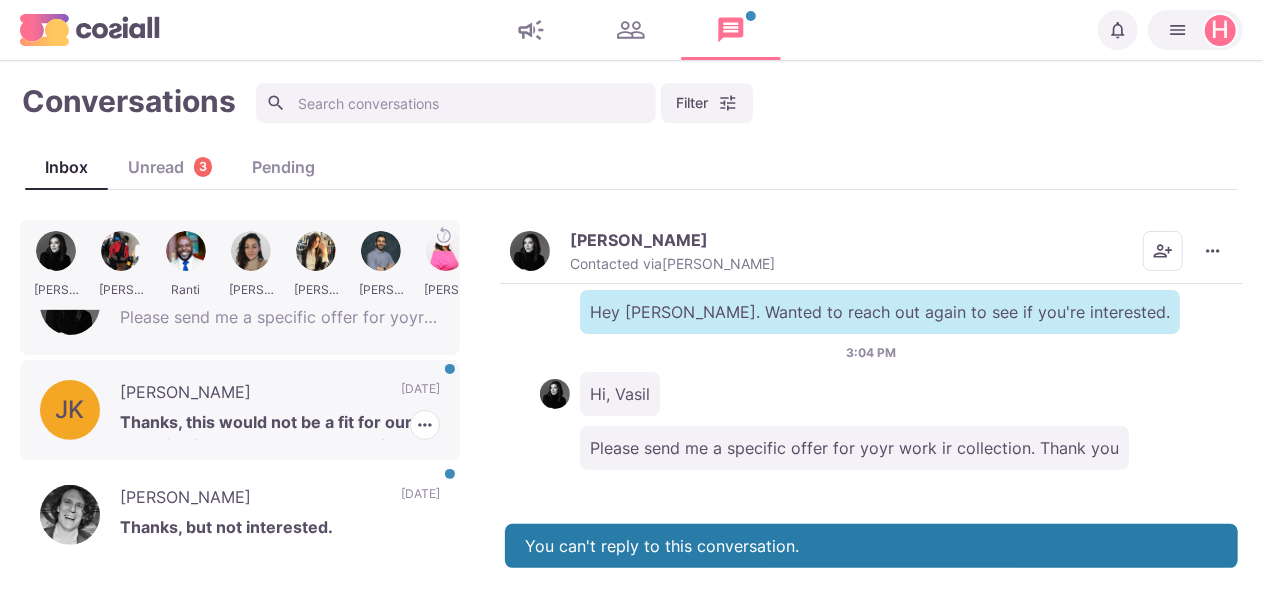 click on "Thanks, this would not be a fit for our organization.   And please take this softly, as it is intended to be helpful, but sending 3 notes [DATE] is not the way to get anyone's attention." at bounding box center [280, 425] 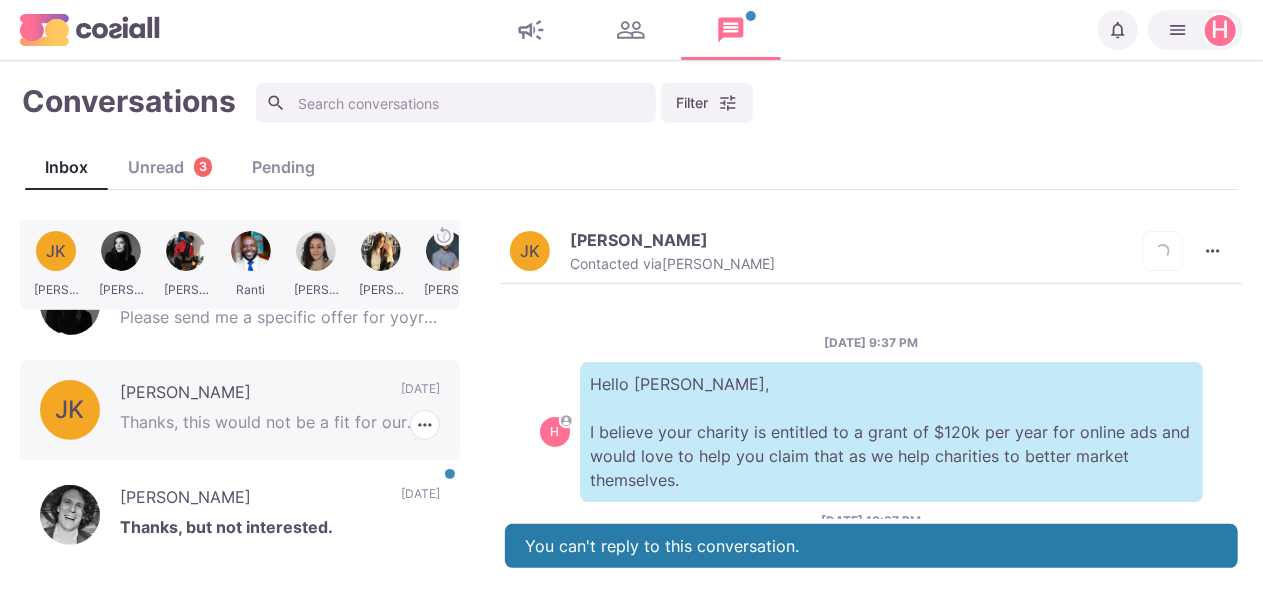 scroll, scrollTop: 326, scrollLeft: 0, axis: vertical 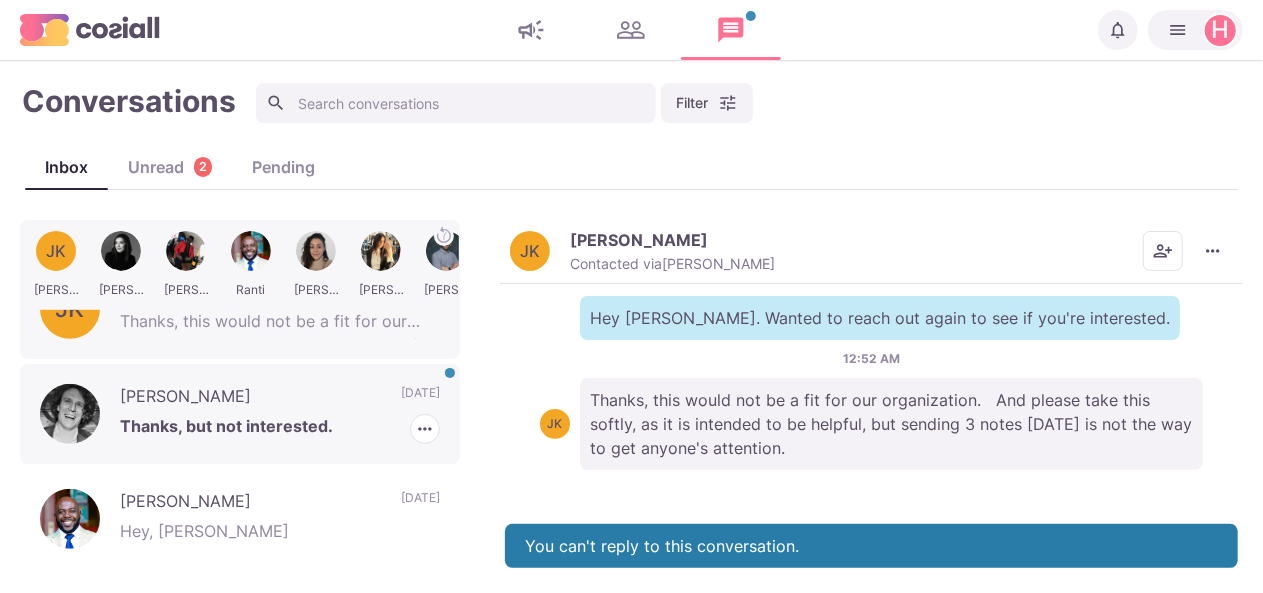 click on "[PERSON_NAME]   Thanks, but not interested. [DATE] [PERSON_NAME] as  Read [PERSON_NAME] as  Important" at bounding box center [240, 414] 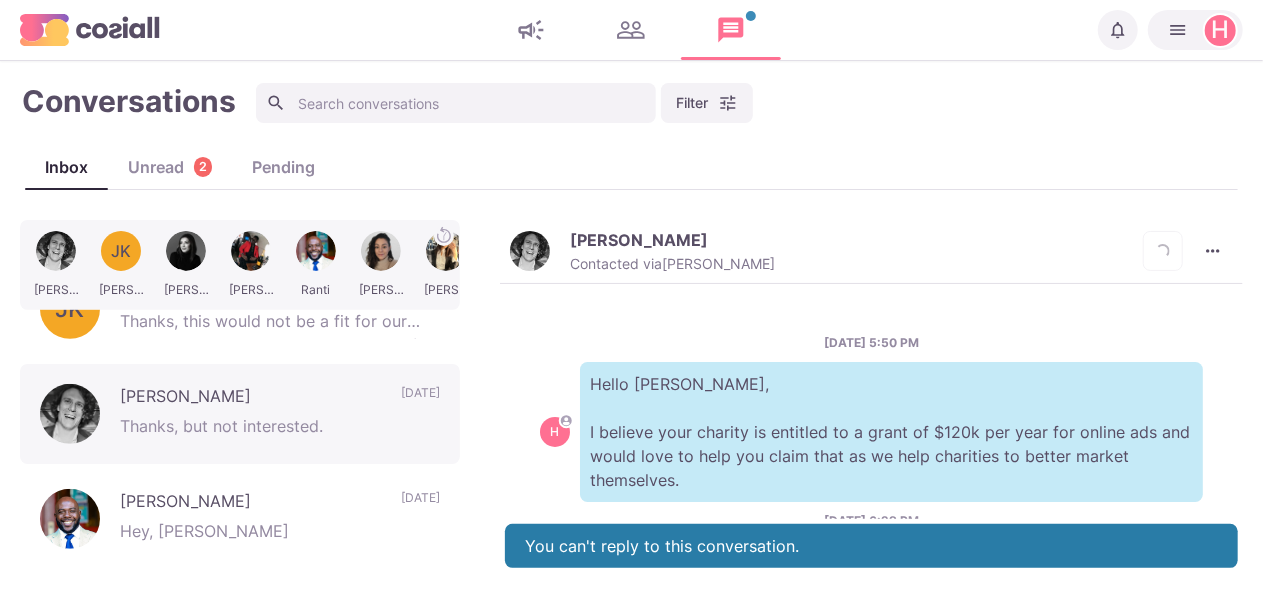 scroll, scrollTop: 278, scrollLeft: 0, axis: vertical 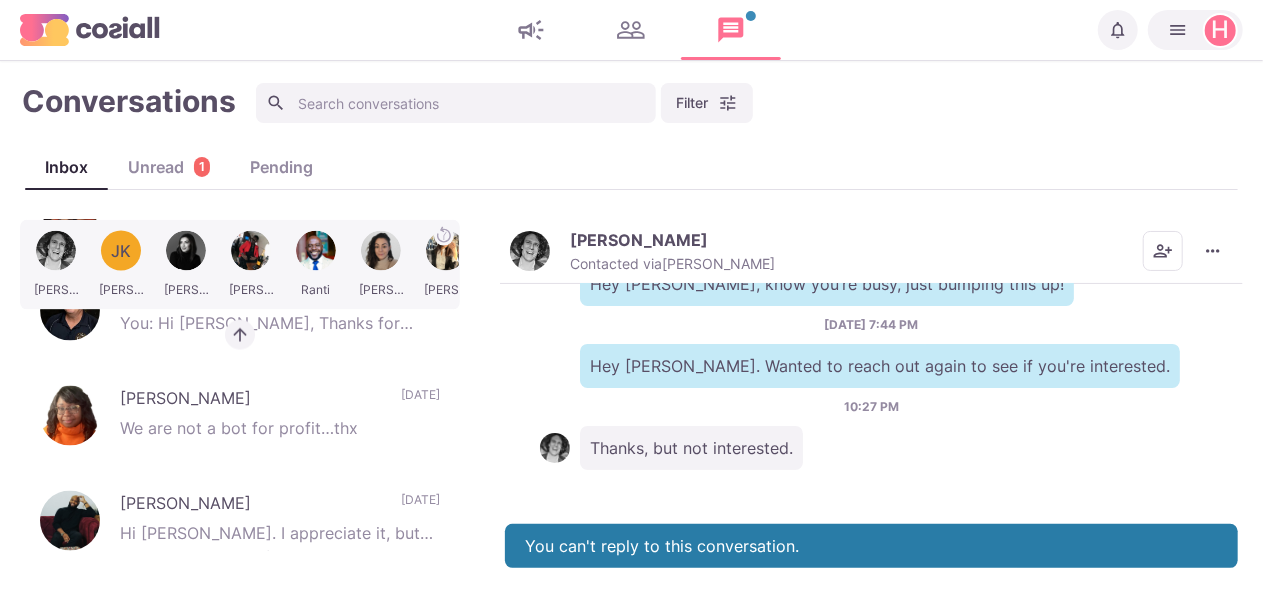 drag, startPoint x: 470, startPoint y: 493, endPoint x: 471, endPoint y: 555, distance: 62.008064 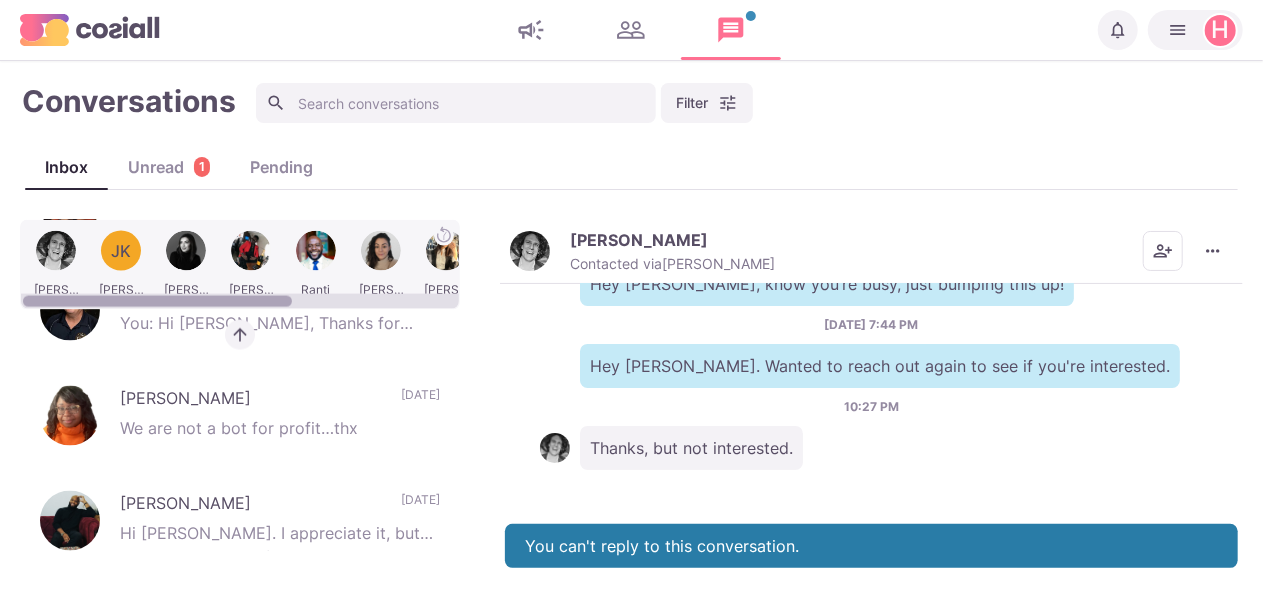 click on "Conversations Filter  Status  Campaign  Contact Mark conversations as important    when prospects are... less interested highly interested Sort by recent conversations View important conversations only Campaign #1 ([DATE]) View conversations with contacts that have... Add tag View conversations with saved contacts Inbox Unread 1 Pending [PERSON_NAME] [PERSON_NAME] [PERSON_NAME] [PERSON_NAME] [PERSON_NAME] [PERSON_NAME]   Hi Angel, and what platform/garnt would be that?! [DATE] [PERSON_NAME]   We are presently partnering and working investors love be one us  [DATE] [PERSON_NAME]   Please send me a specific offer for yoyr work ir collection. Thank you  [DATE] [PERSON_NAME] [PERSON_NAME]   Thanks, this would not be a fit for our organization.   And please take this softly, as it is intended to be helpful, but sending 3 notes [DATE] is not the way to get anyone's attention. [DATE] [PERSON_NAME]   Thanks, but not interested. [DATE] [PERSON_NAME]   Hey, [PERSON_NAME] [DATE]" at bounding box center [631, 327] 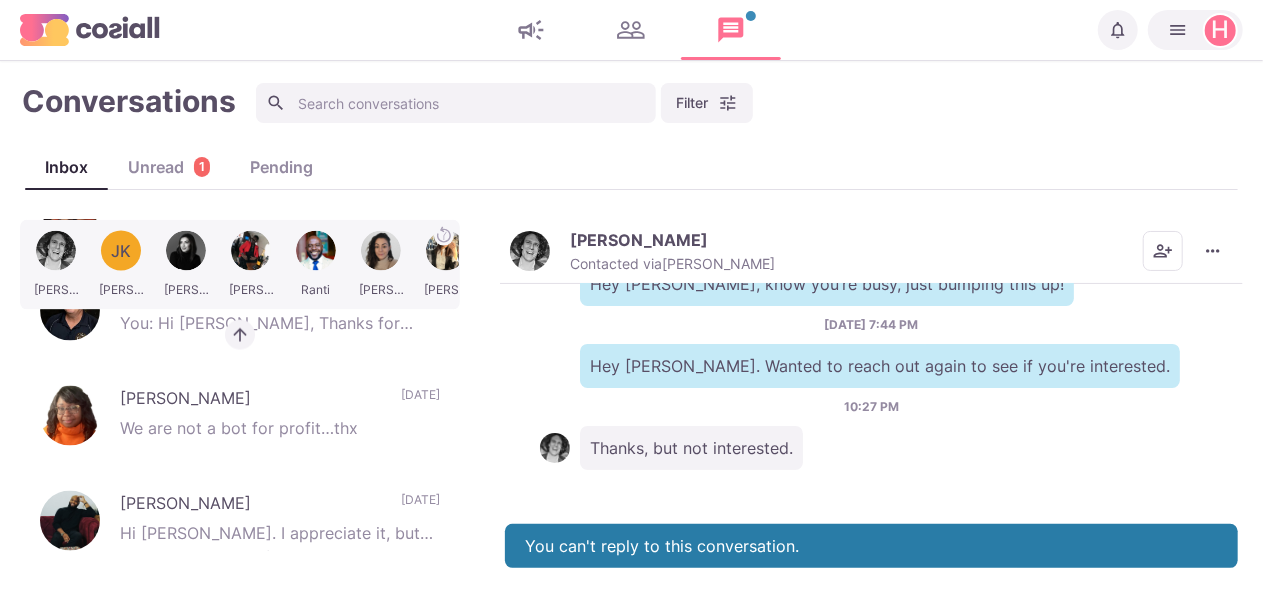 click on "Inbox Unread 1 Pending" at bounding box center [631, 167] 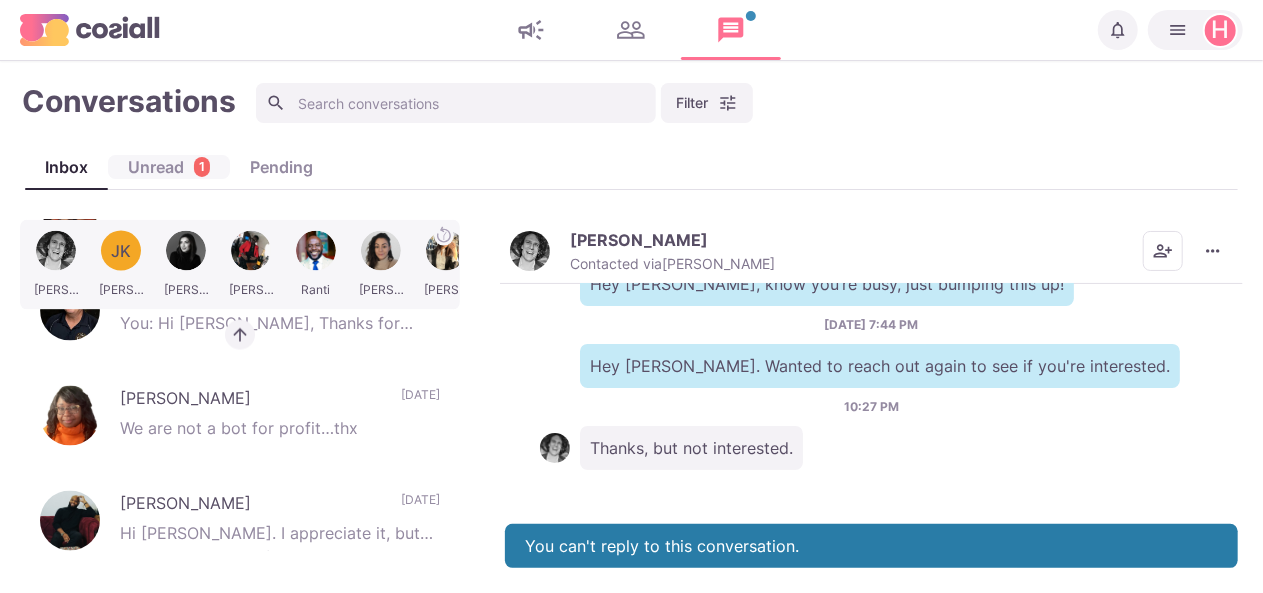click on "1" at bounding box center (202, 167) 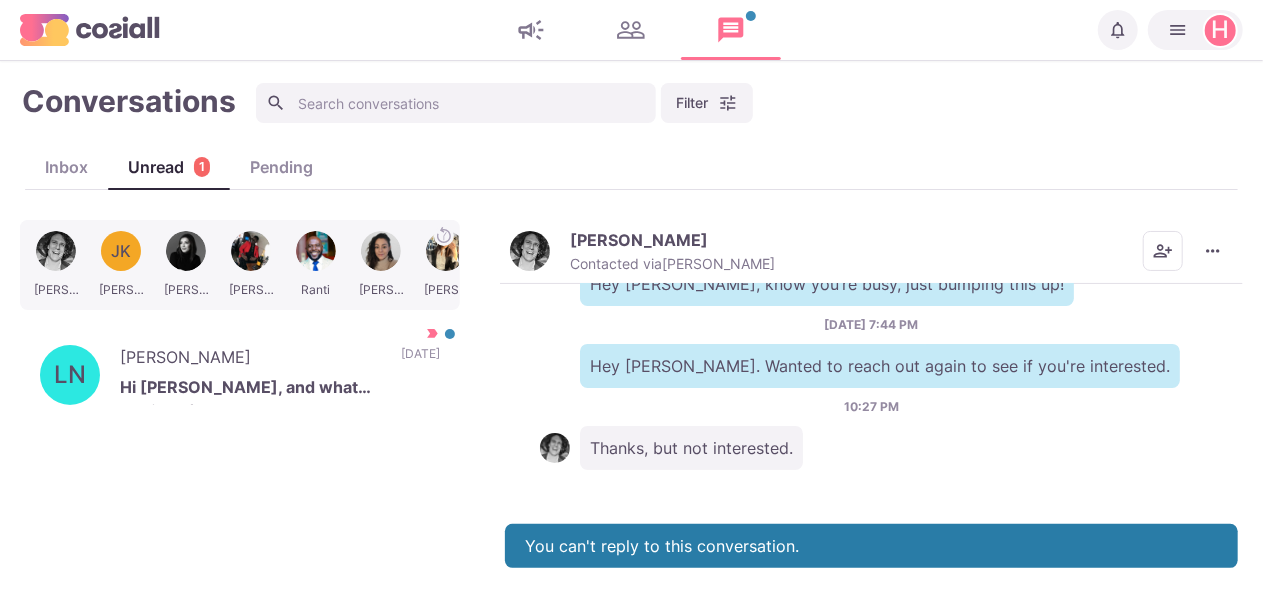 scroll, scrollTop: 0, scrollLeft: 0, axis: both 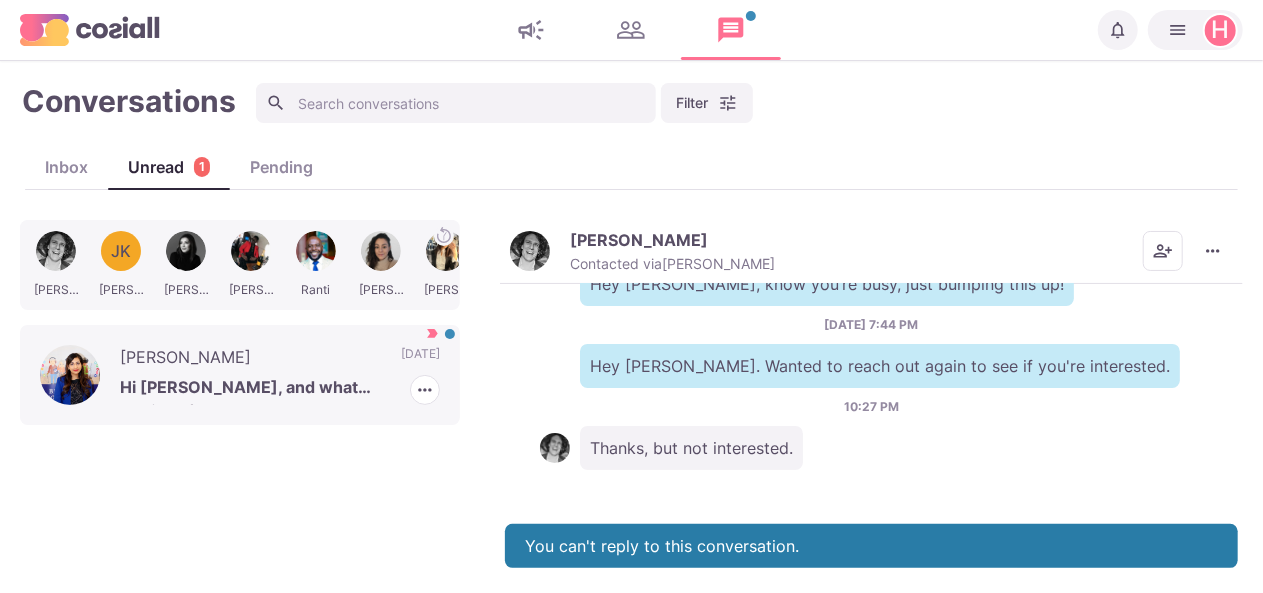 click on "[PERSON_NAME]" at bounding box center (250, 360) 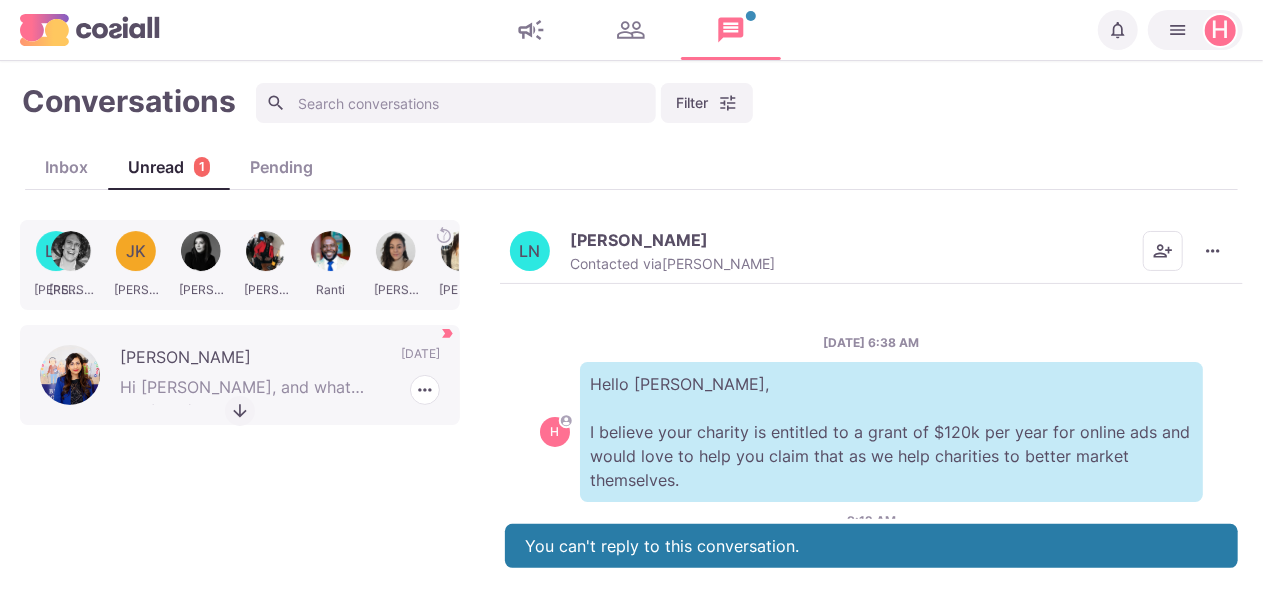 scroll, scrollTop: 114, scrollLeft: 0, axis: vertical 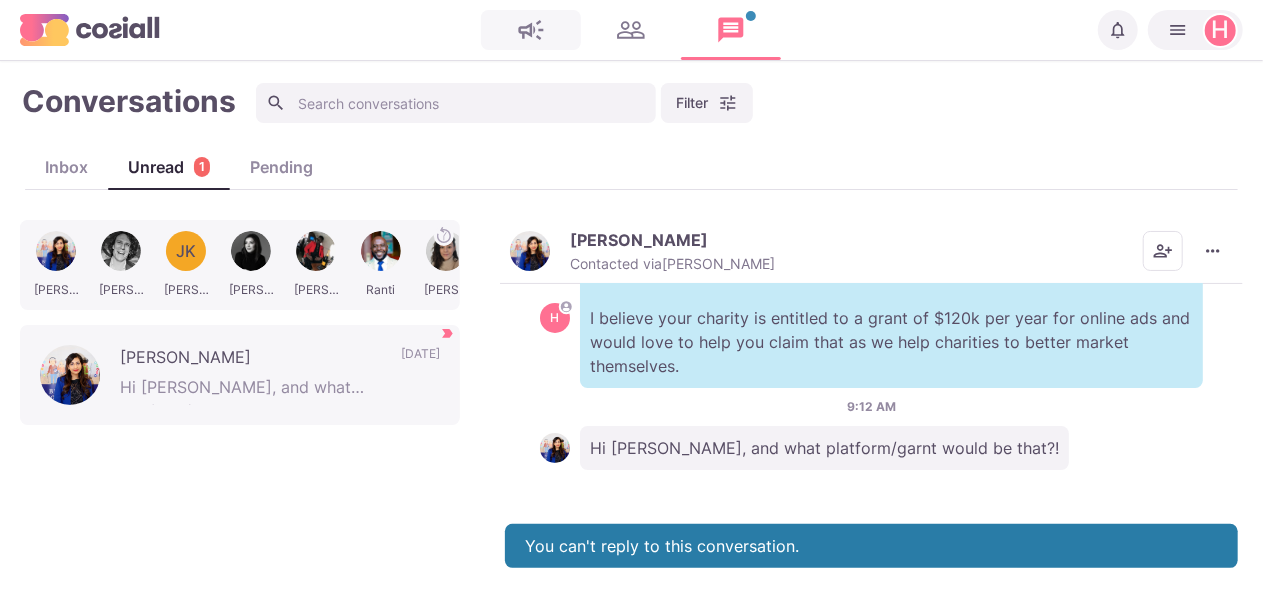 click at bounding box center (531, 30) 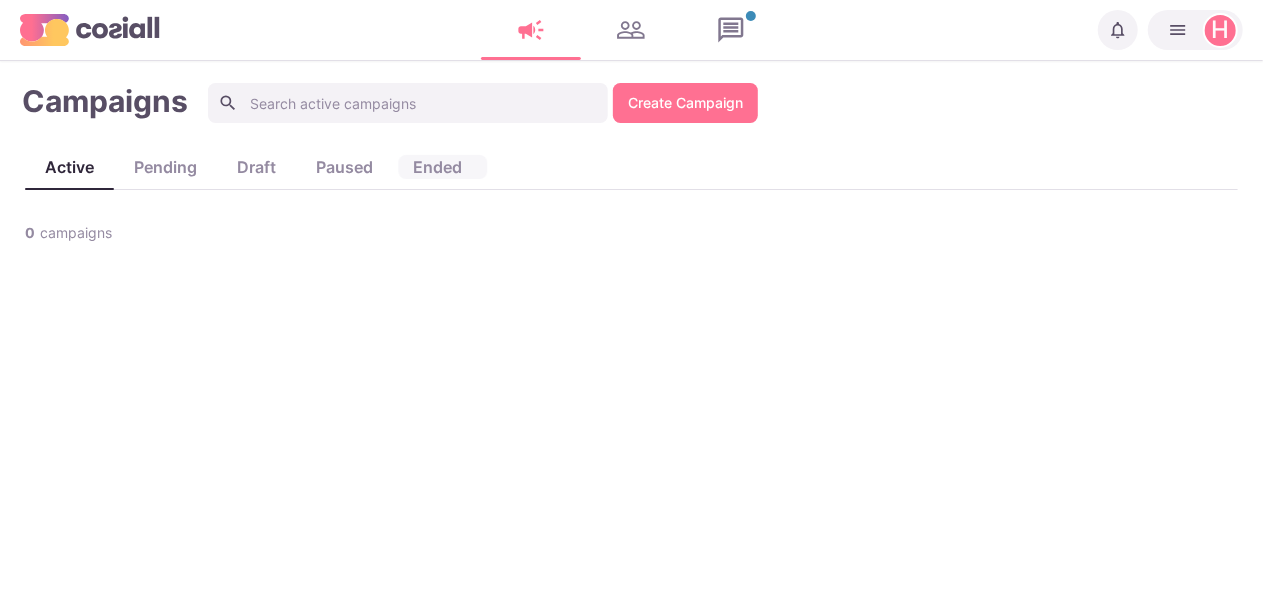click on "ended" at bounding box center (437, 167) 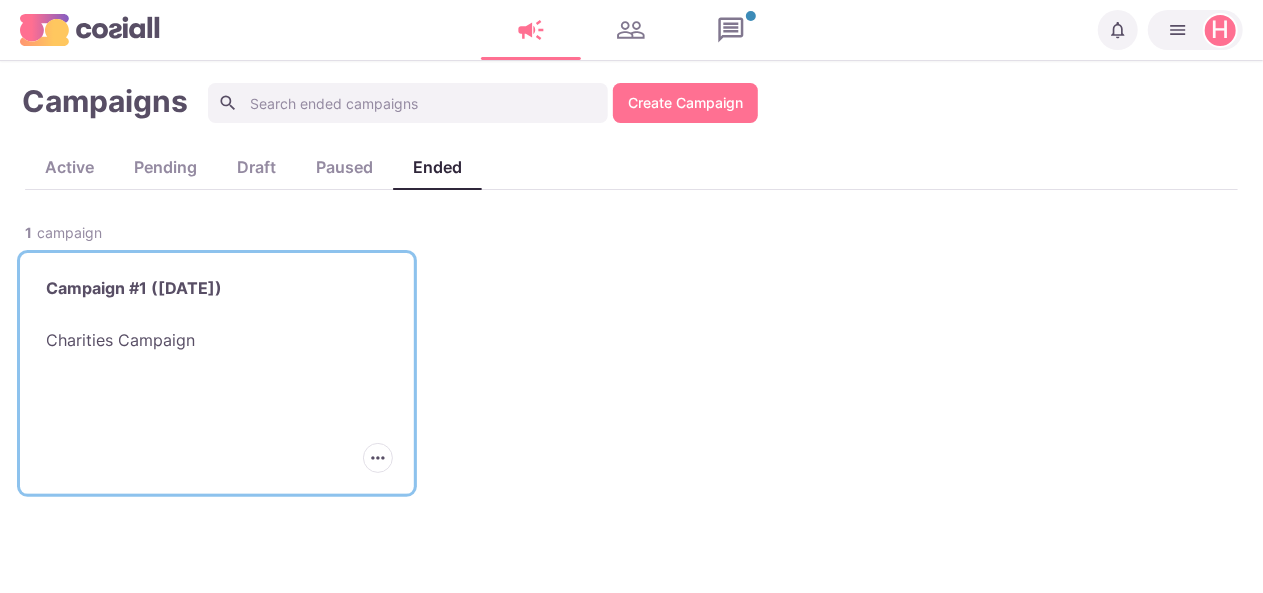 click on "Campaign #1 ([DATE])" at bounding box center [217, 288] 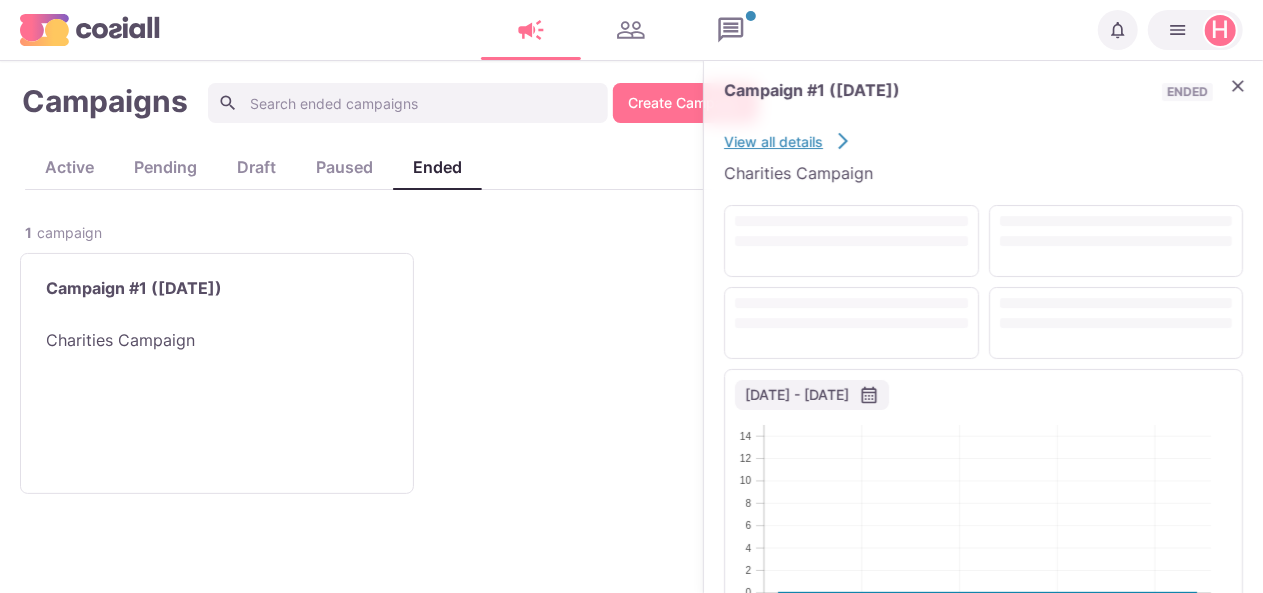 click on "View all details" at bounding box center (788, 141) 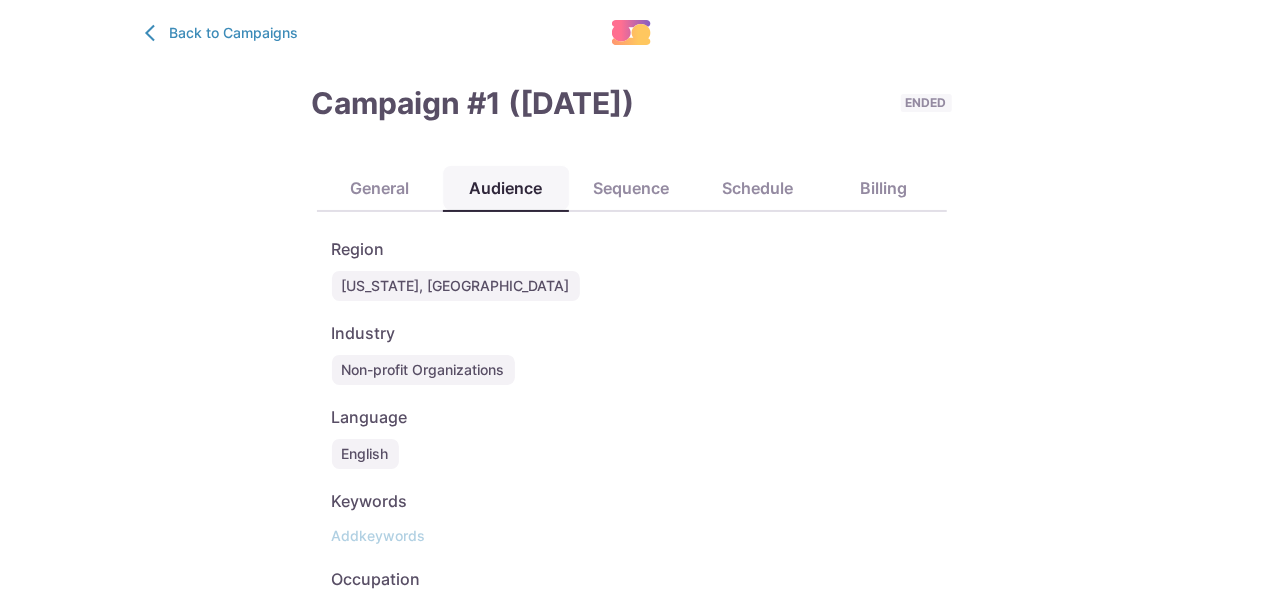 click on "Audience" at bounding box center [506, 189] 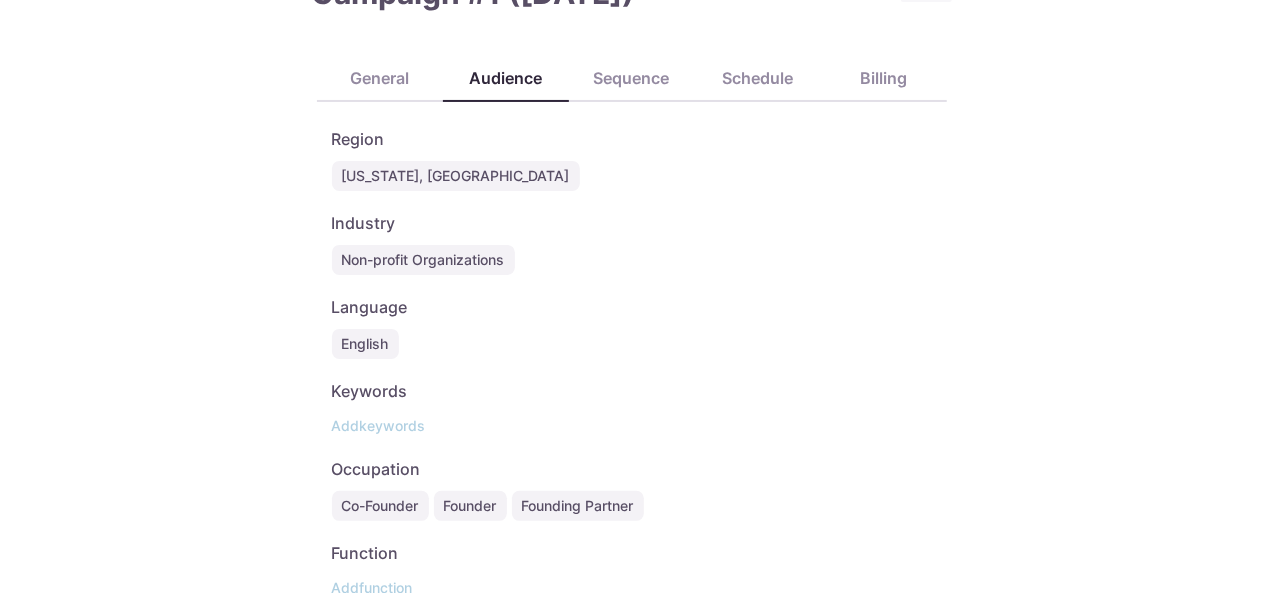 scroll, scrollTop: 0, scrollLeft: 0, axis: both 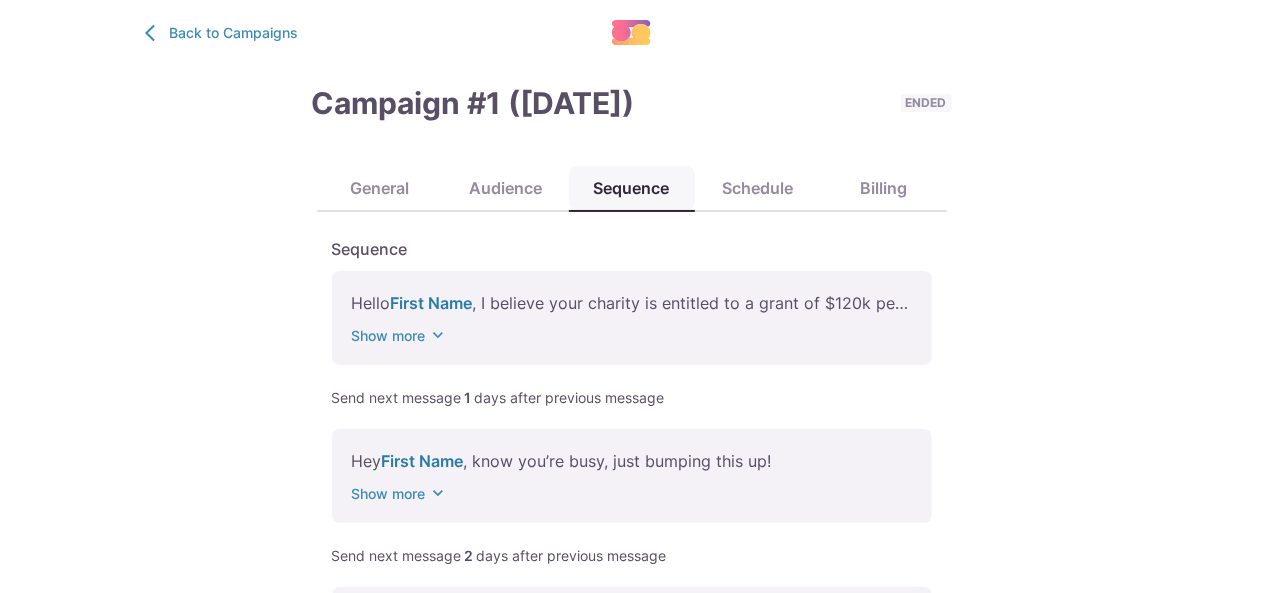 click on "Sequence" at bounding box center (632, 189) 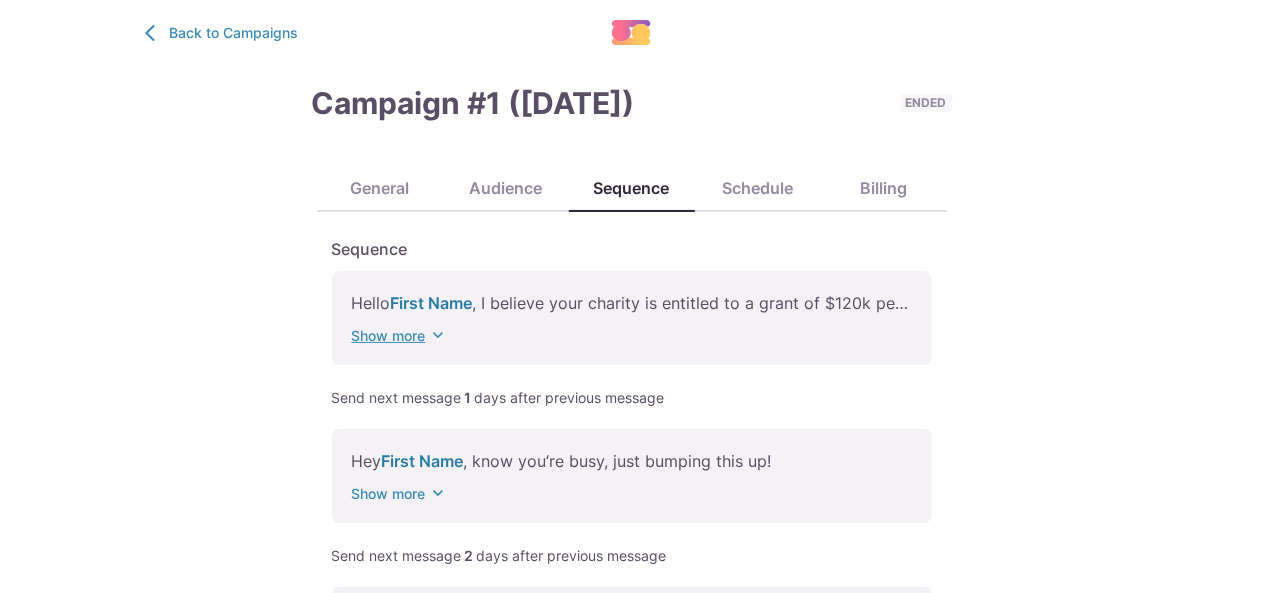 click 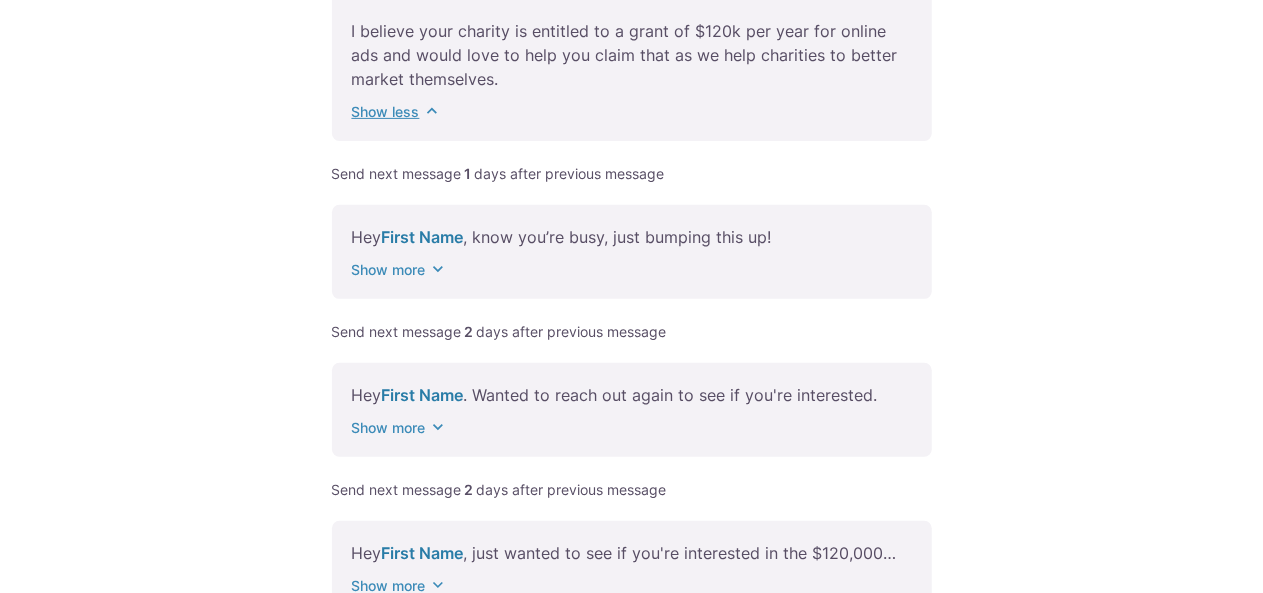 scroll, scrollTop: 356, scrollLeft: 0, axis: vertical 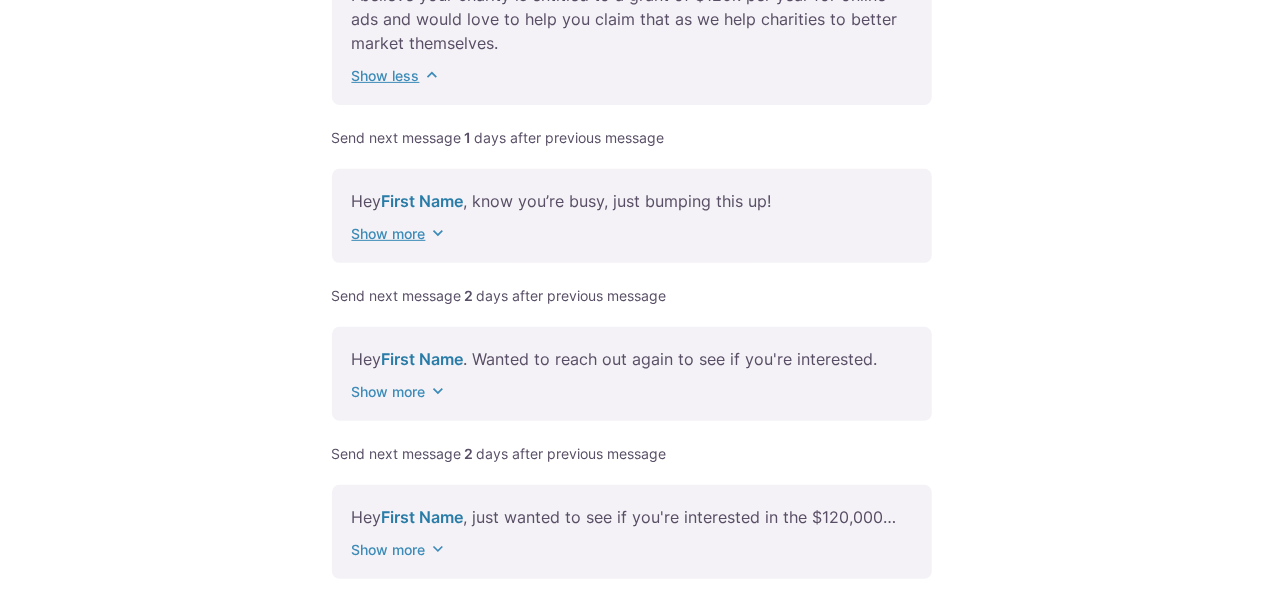 click on "Show more" at bounding box center [400, 233] 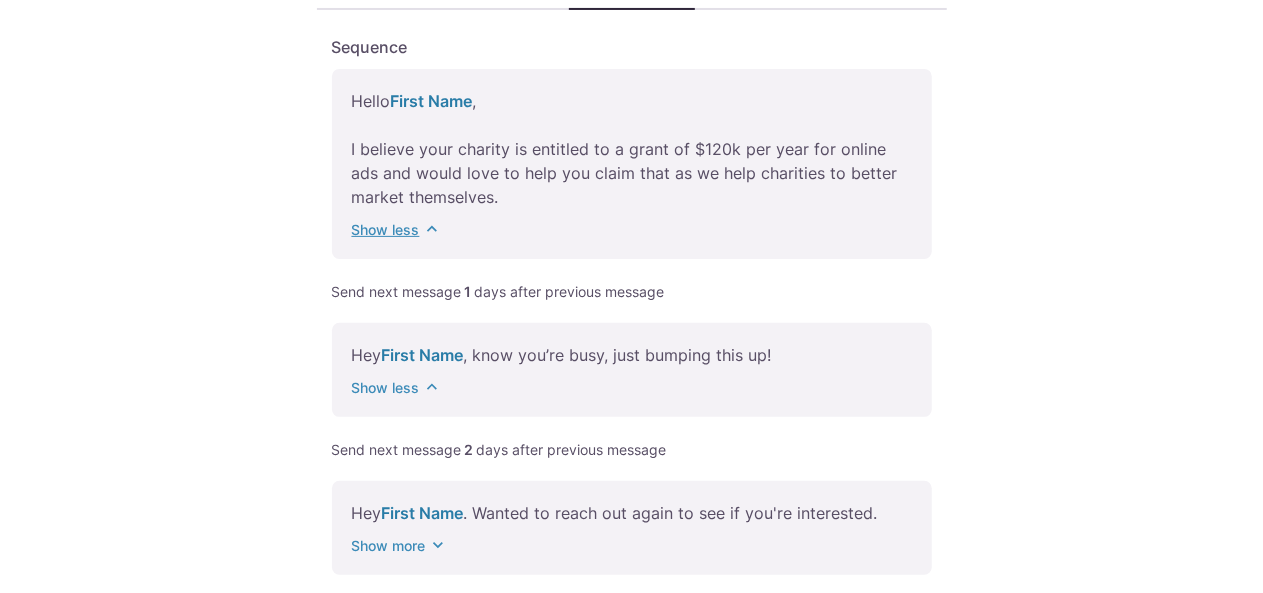 scroll, scrollTop: 186, scrollLeft: 0, axis: vertical 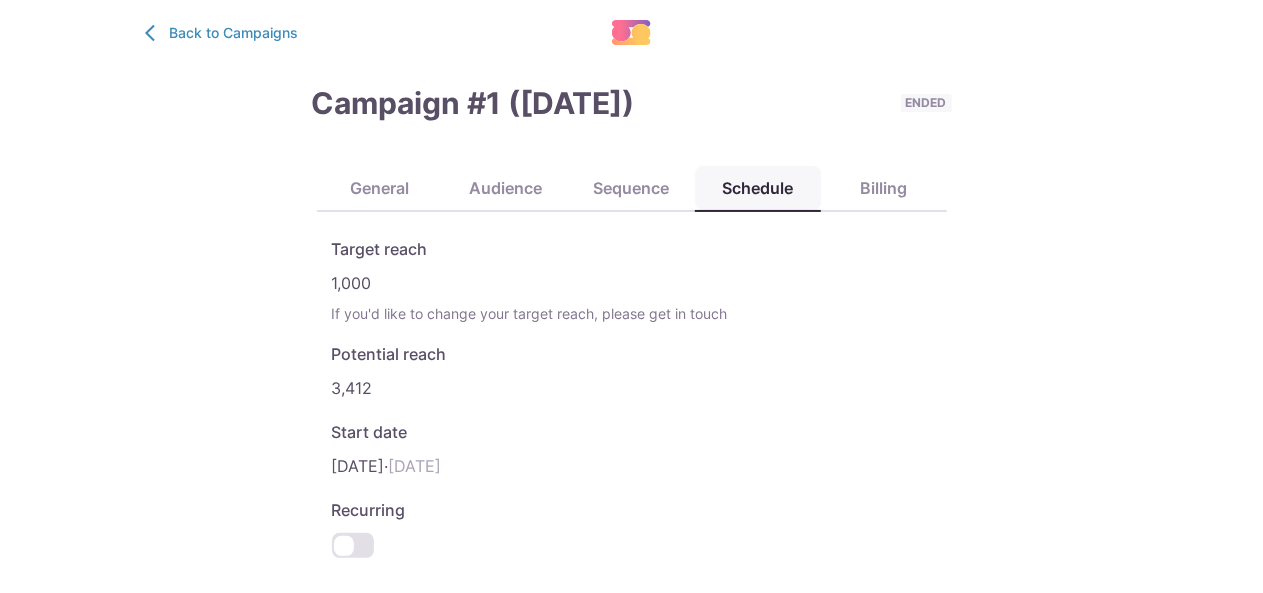 click on "Schedule" at bounding box center (758, 189) 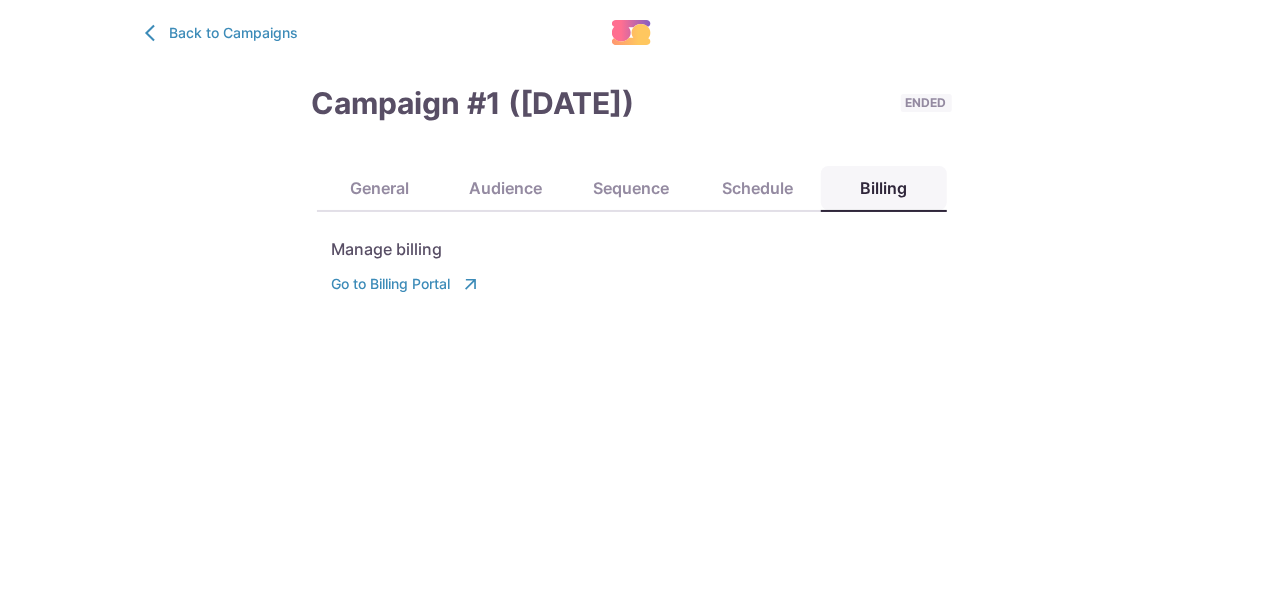 click on "Billing" at bounding box center [884, 189] 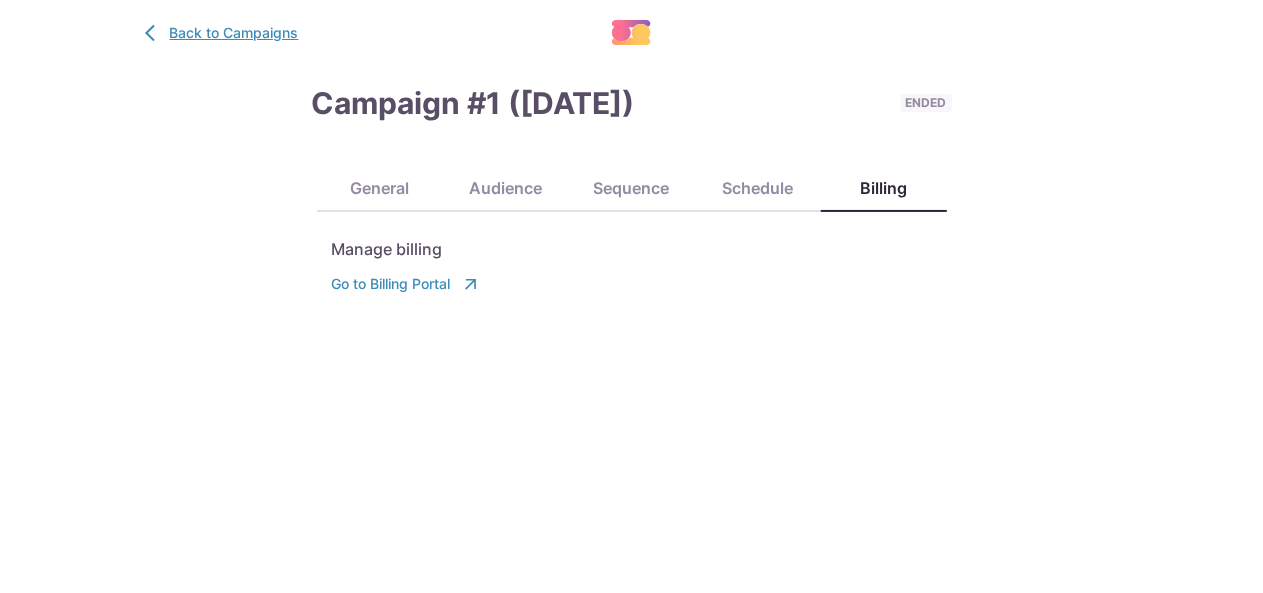 click on "Back to Campaigns" at bounding box center [219, 32] 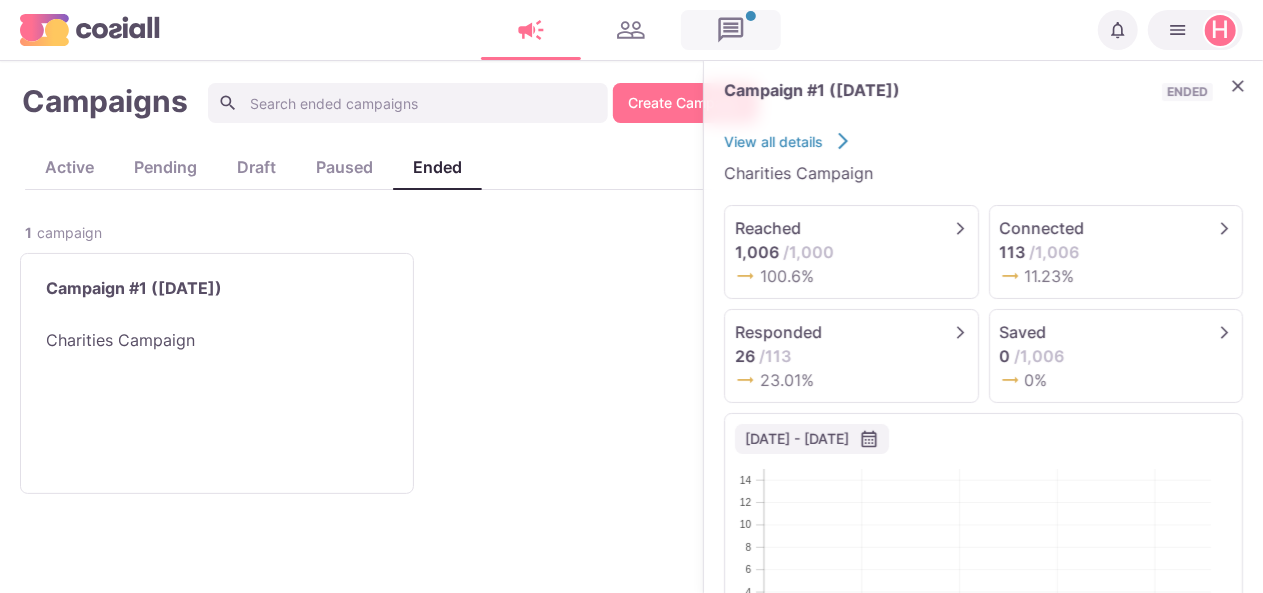 click at bounding box center [731, 30] 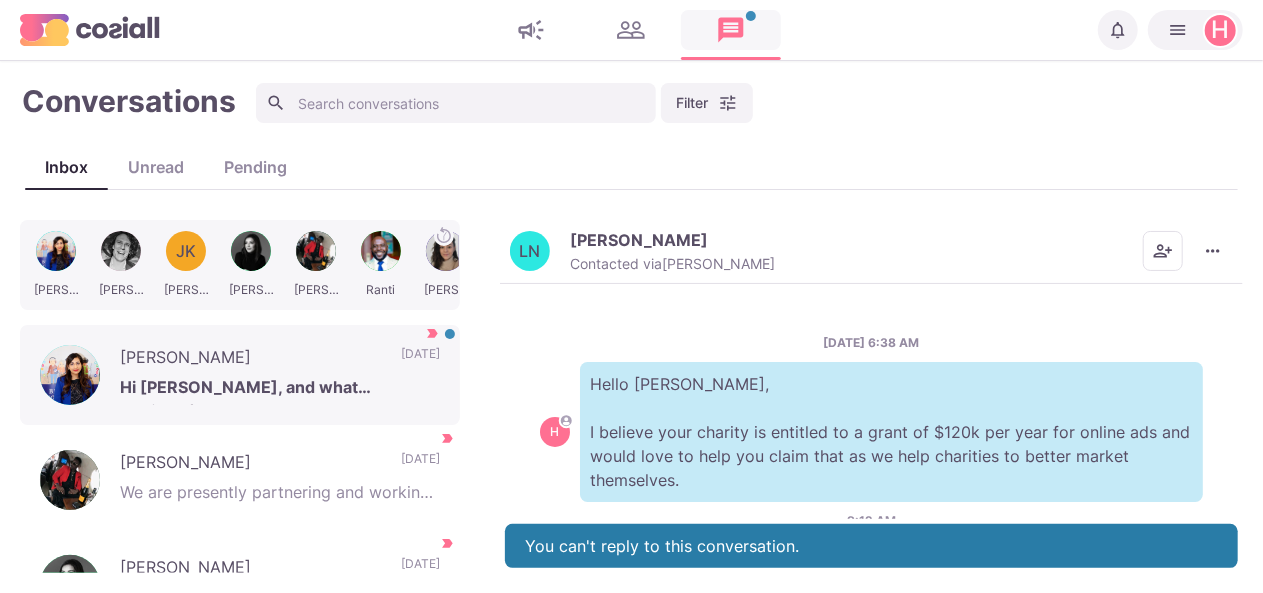 scroll, scrollTop: 114, scrollLeft: 0, axis: vertical 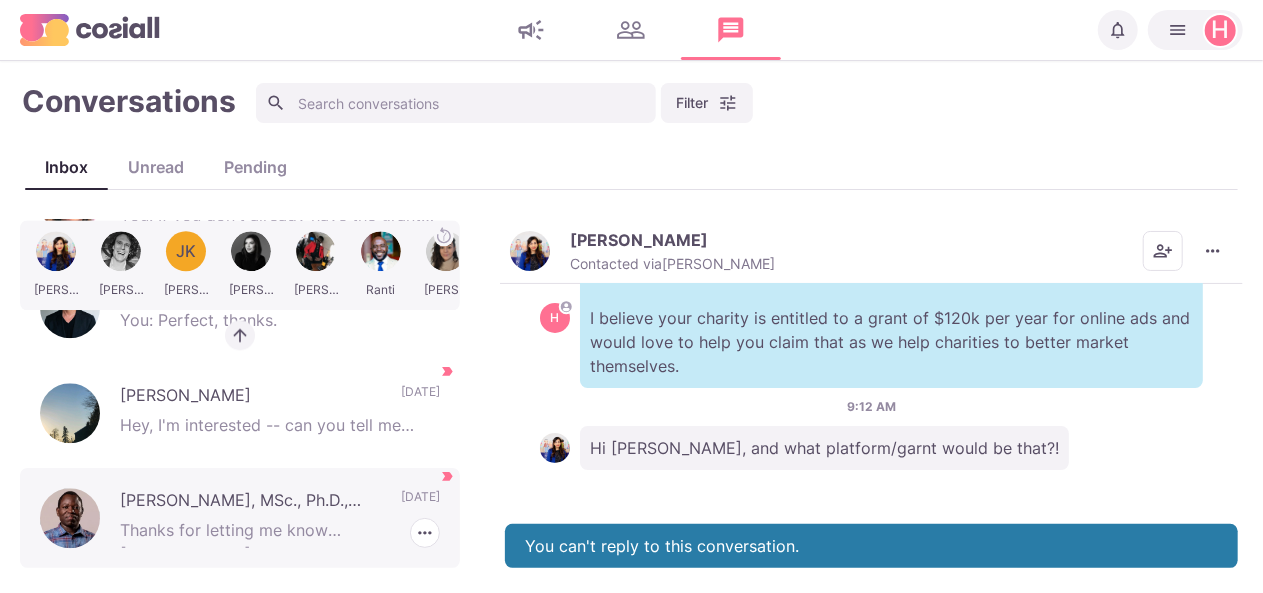 click on "[PERSON_NAME], MSc., Ph.D., MBA Candidate" at bounding box center (250, 503) 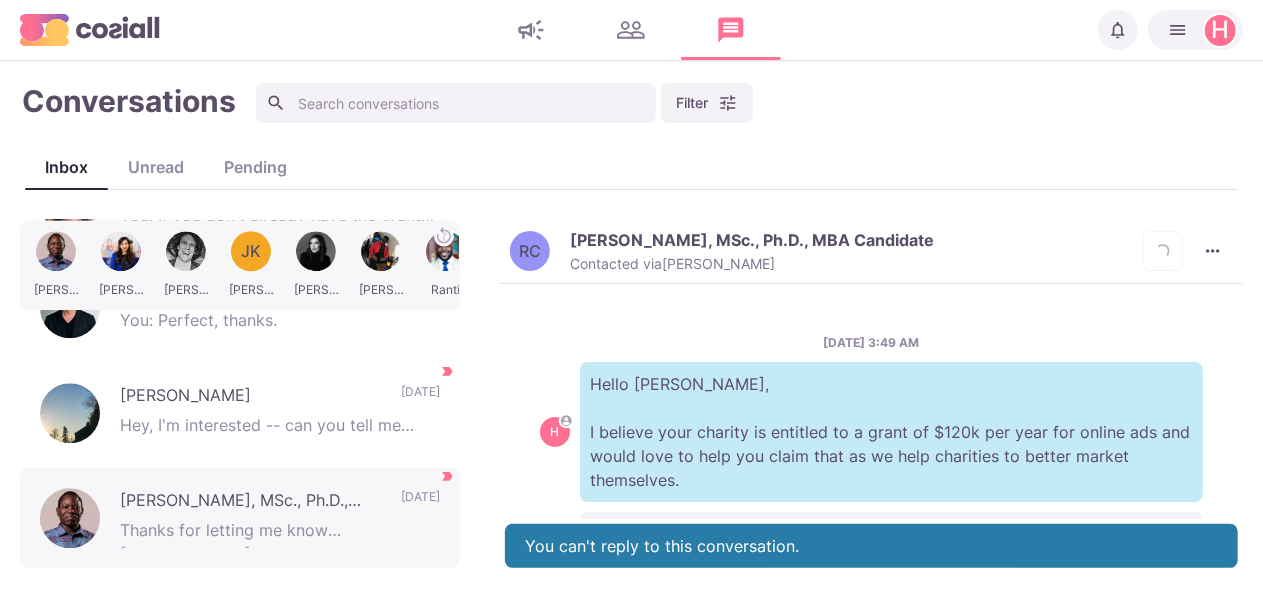 scroll, scrollTop: 134, scrollLeft: 0, axis: vertical 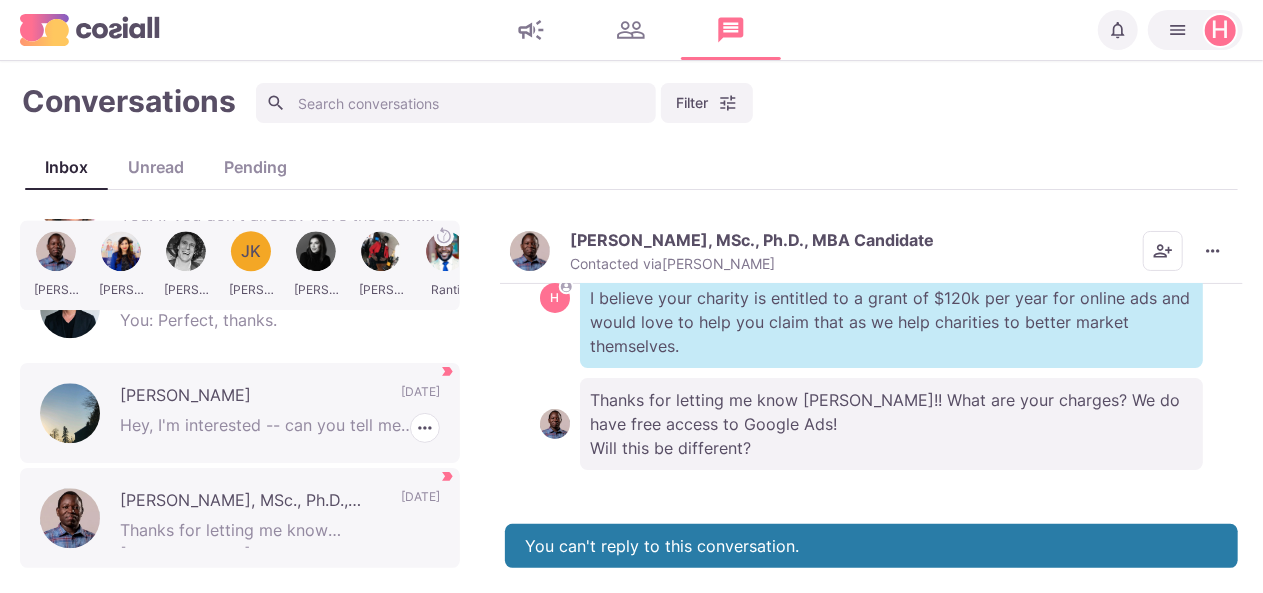click on "Hey, I'm interested -- can you tell me more?" at bounding box center (280, 428) 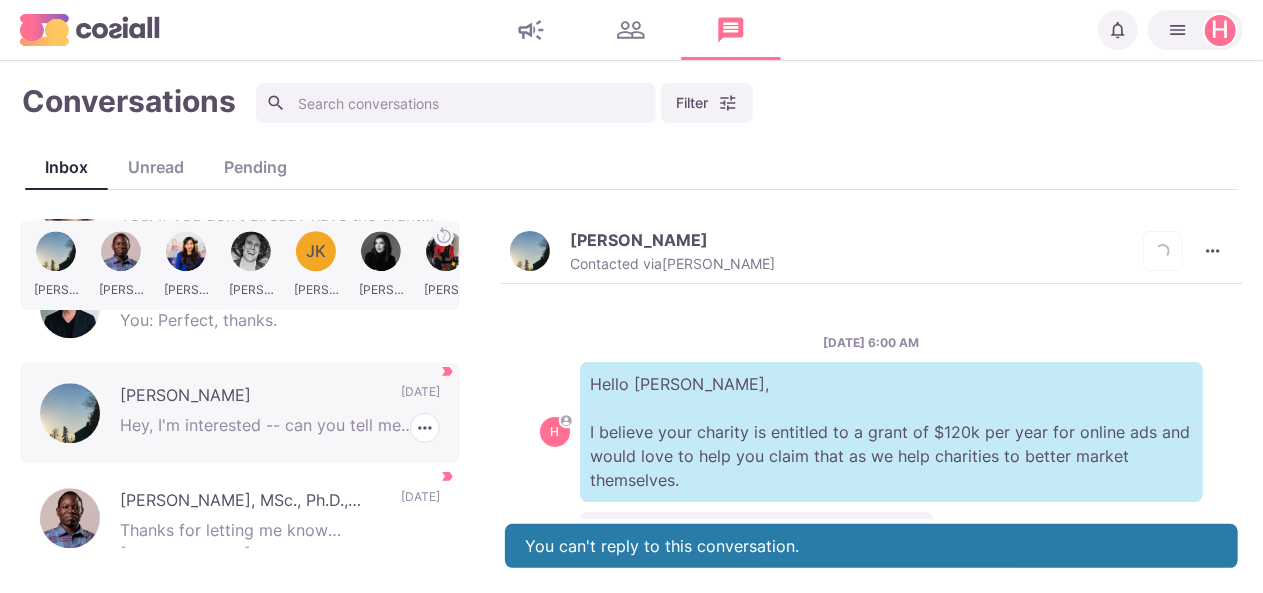 scroll, scrollTop: 86, scrollLeft: 0, axis: vertical 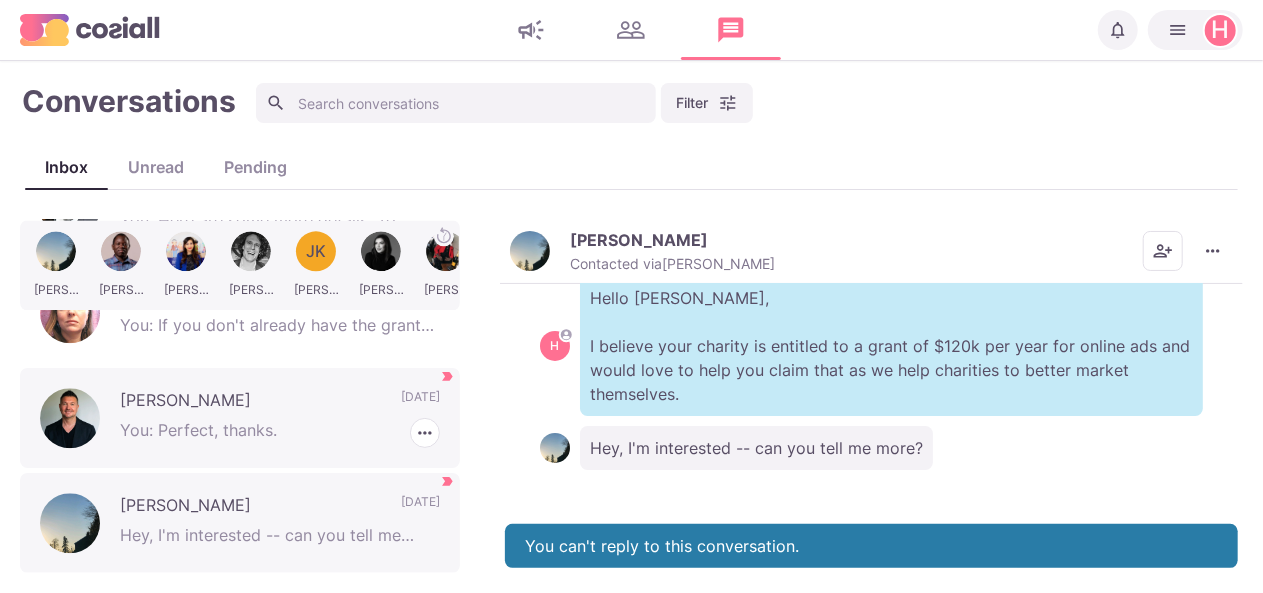 click on "[PERSON_NAME] You:    Perfect, thanks. [DATE] [PERSON_NAME] as  Unread Mark as  Not Important" at bounding box center [240, 418] 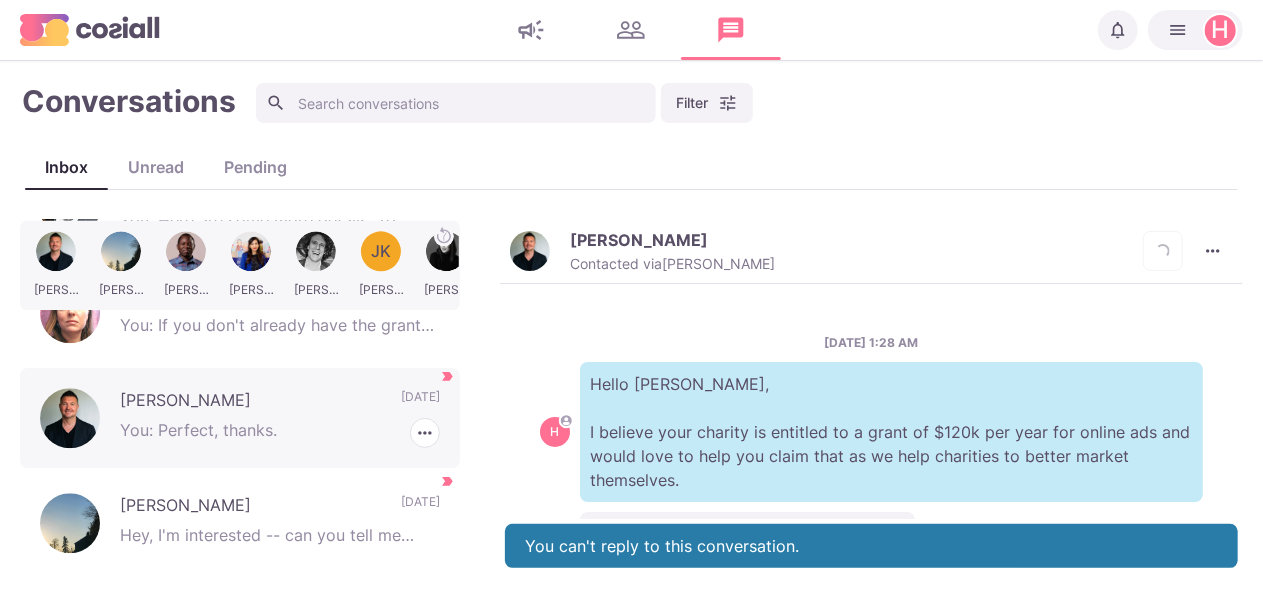 scroll, scrollTop: 848, scrollLeft: 0, axis: vertical 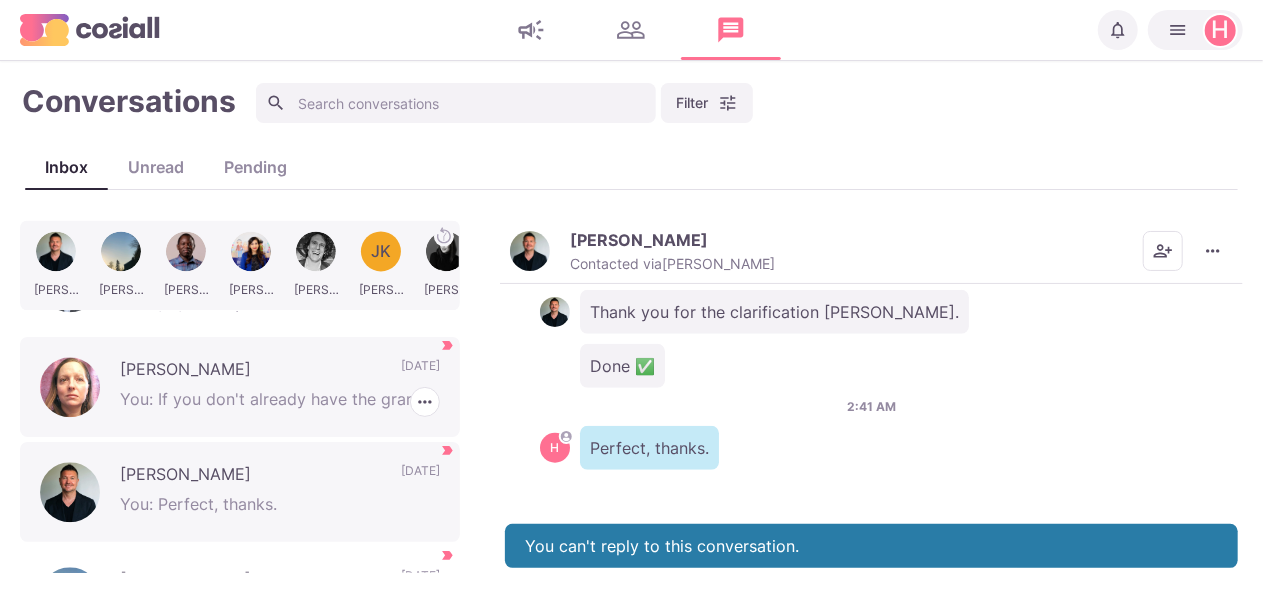 click on "[PERSON_NAME] You:    If you don't already have the grant we would help you claim it and we don't get paid until we get the grant for you.
If you have the grant we would handle everything to do with your Google ads account including setting up the code, campaign setup, management, and optimization and we will send you performance reports as well.
As a charity, we will offer you a 50% discount on our normal management fees.
Please let me know if you have any questions.
Thanks. [DATE] [PERSON_NAME] as  Unread Mark as  Not Important" at bounding box center (240, 387) 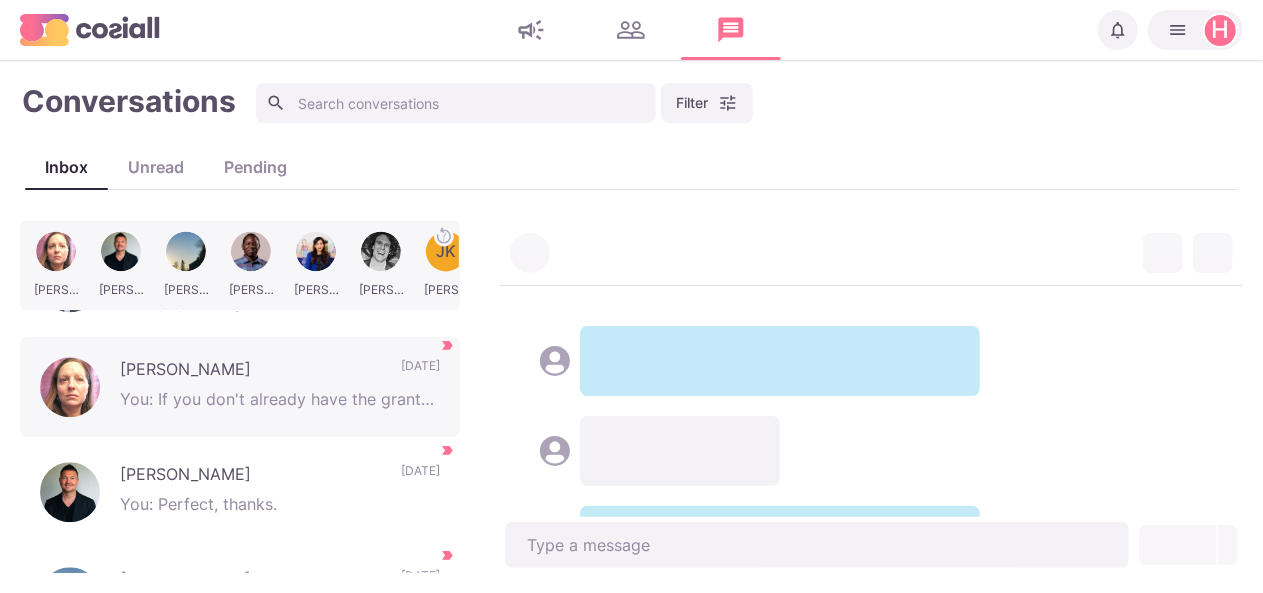 scroll, scrollTop: 0, scrollLeft: 0, axis: both 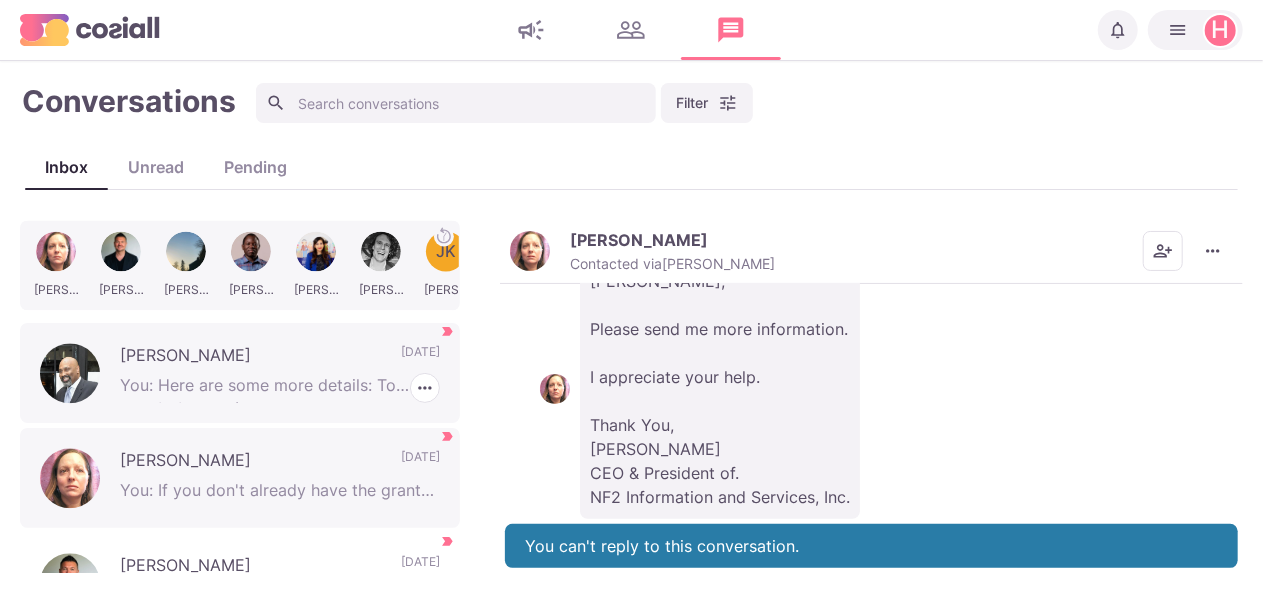 click on "You:    Here are some more details:
To qualify for the $120,000 per year grant, you need to be a non-profit, have a website in good standing order and be able to
manage a Google ad account.
I accept that can be a bit daunting and you are busy, so that is where our agency comes in.
We can help you claim your grant and we don't get paid until we get the grant for you, then we set up and manage your Google [PERSON_NAME], so you continue to qualify for the grant.
As a charity we would offer you a 50% discount on our normal management fees and the Google ad grant would pay all your ad costs.
Does getting $10,000 per month in free online advertising, managed by us interest you?" at bounding box center [280, 388] 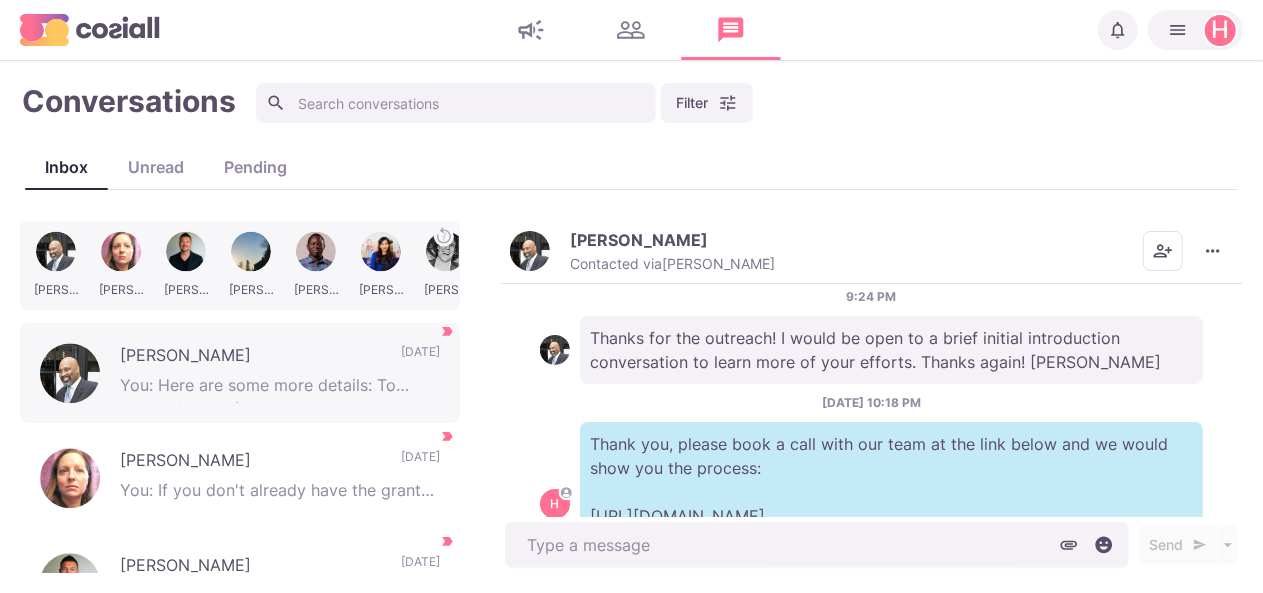 scroll, scrollTop: 210, scrollLeft: 0, axis: vertical 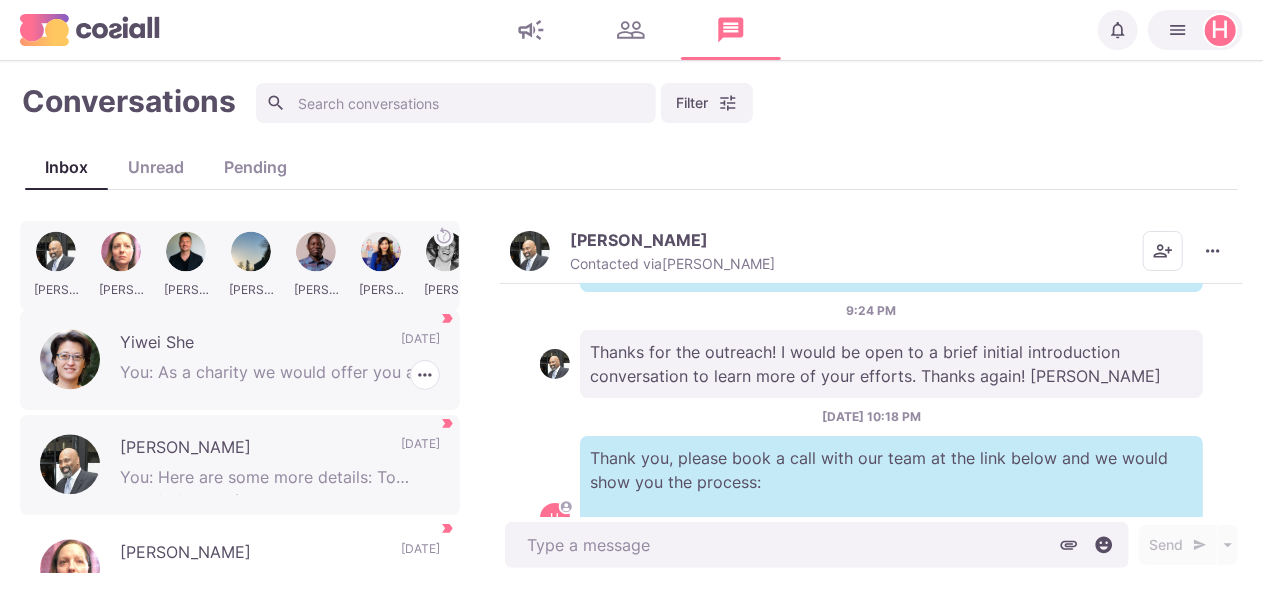 click on "You:    As a charity we would offer you a 50% discount on our normal management fees, meaning we would manage your campaigns for only $500 per month" at bounding box center (280, 375) 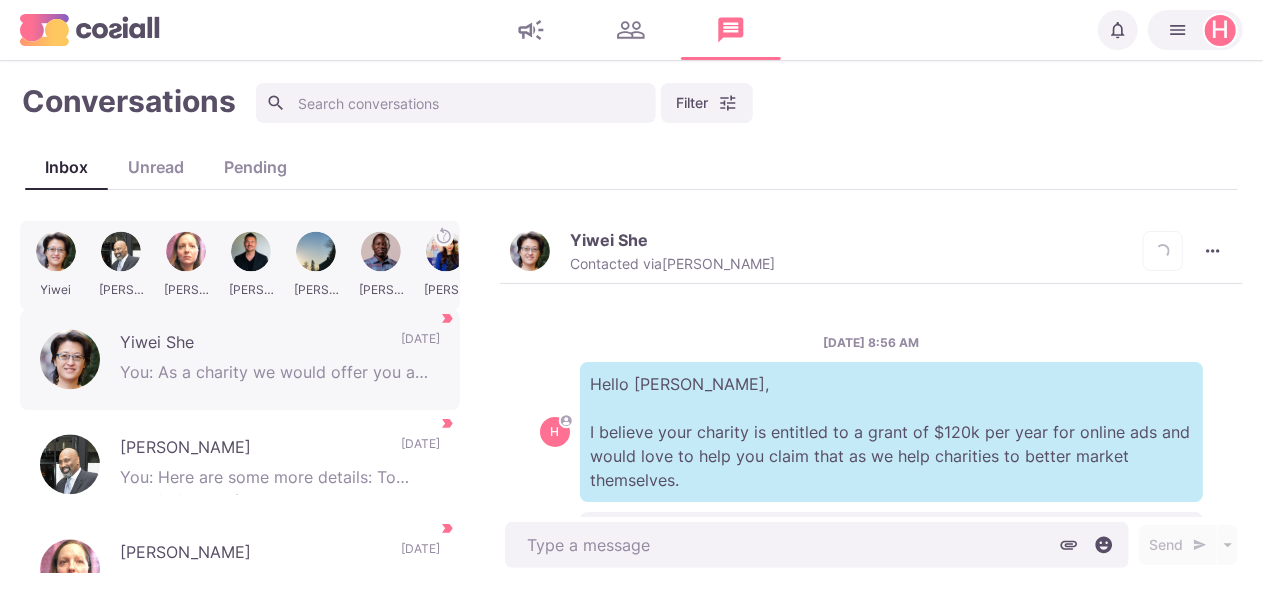 scroll, scrollTop: 218, scrollLeft: 0, axis: vertical 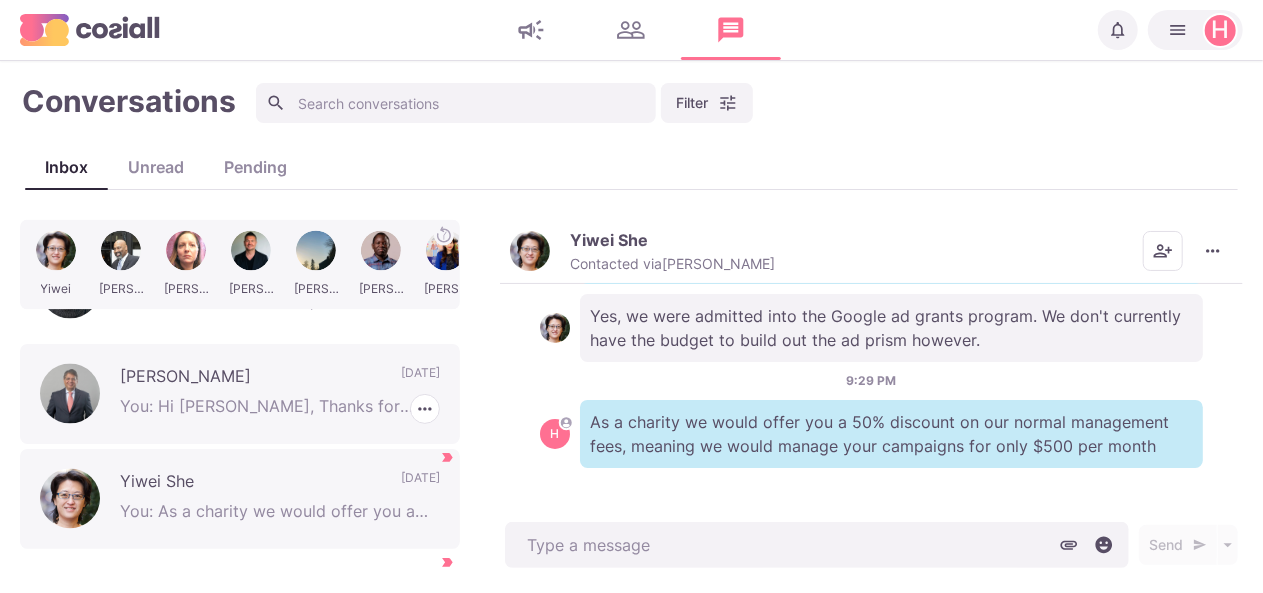 click on "You:    Hi [PERSON_NAME],
Thanks for accepting my connection request.
As promised I believe your charity is qualified for a $120,000 per year online ads grant, which is offered by Google.
To qualify you need to be a non-profit, have a website in good standing order and be able to manage a Google ad account.
I accept that can be a bit daunting and you are busy, so that is where our agency comes in.
We can help you claim your grant, then set up and manage your Google [PERSON_NAME], so you continue to qualify for the grant.
As a charity we would offer you a 50% discount on our normal management fees and the Google ad grant would pay all your ad costs.
Does getting $10,000 per month in free online advertising, managed by us interest you?
If so, this offer is valid for the next 72 hours.
Feel free to email us on [EMAIL_ADDRESS][DOMAIN_NAME] and we can go through the instructions on how to apply for your $10,000  per
month ad grant with you.
Thanks." at bounding box center (280, 409) 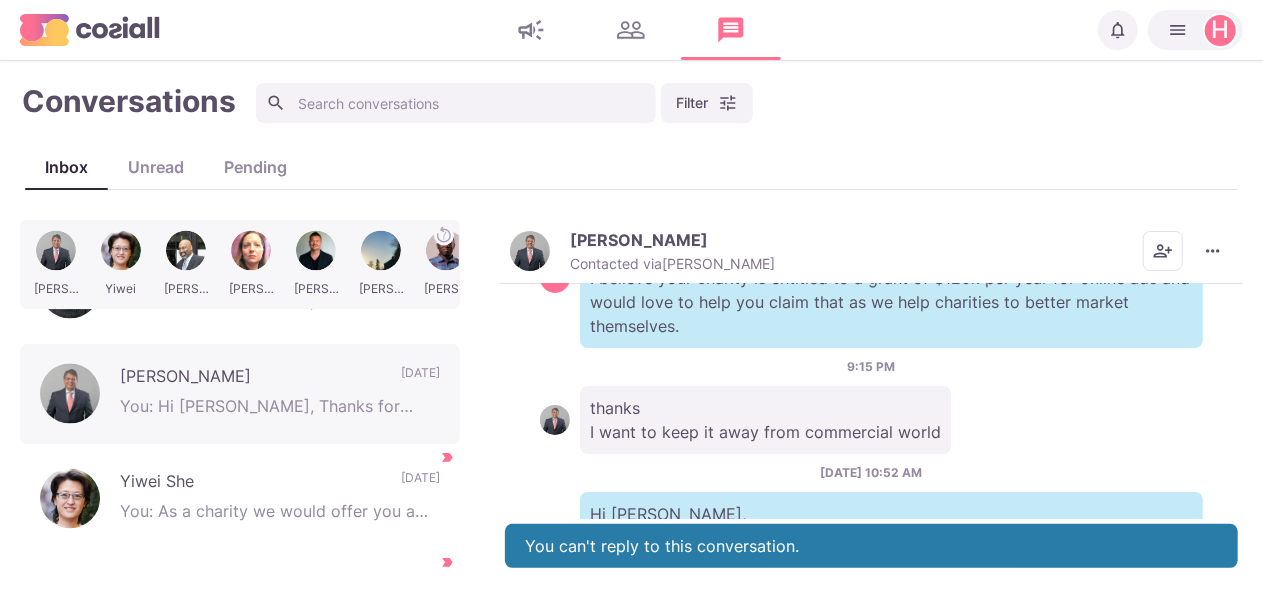 scroll, scrollTop: 146, scrollLeft: 0, axis: vertical 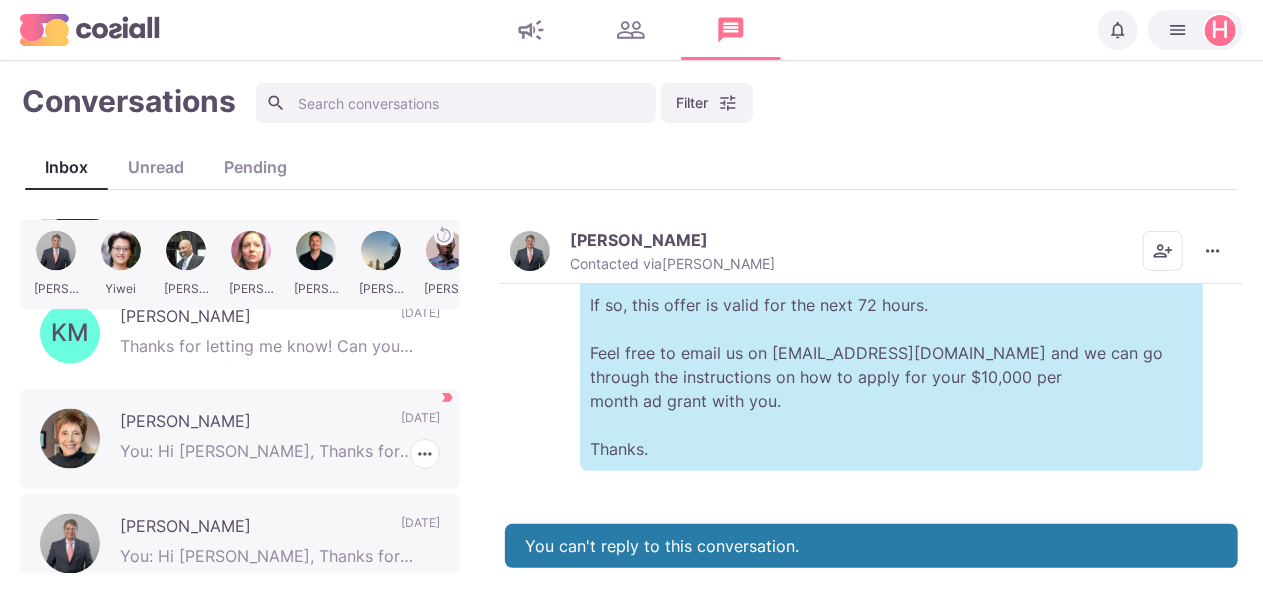 click on "You:    Hi [PERSON_NAME],
Thanks for accepting my connection request.
As promised I believe your charity is qualified for a $120,000 per year online ads grant, which is offered by Google.
To qualify you need to be a non-profit, have a website in good standing order and be able to manage a Google ad account.
I accept that can be a bit daunting and you are busy, so that is where our agency comes in.
We can help you claim your grant, then set up and manage your Google [PERSON_NAME], so you continue to qualify for the grant.
As a charity we would offer you a 50% discount on our normal management fees and the Google ad grant would pay all your ad costs.
Does getting $10,000 per month in free online advertising, managed by us interest you?
If so, this offer is valid for the next 72 hours.
Feel free to email us on [EMAIL_ADDRESS][DOMAIN_NAME] and we can go through the instructions on how to apply for your $10,000  per
month ad grant with you.
Thanks." at bounding box center (280, 454) 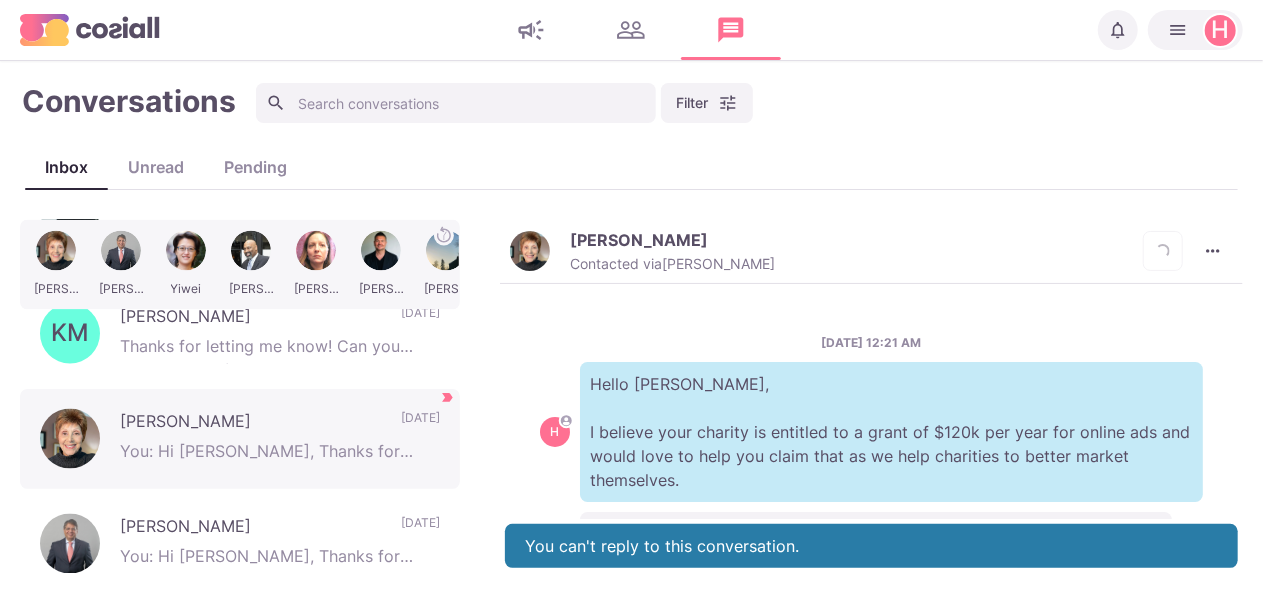 scroll, scrollTop: 912, scrollLeft: 0, axis: vertical 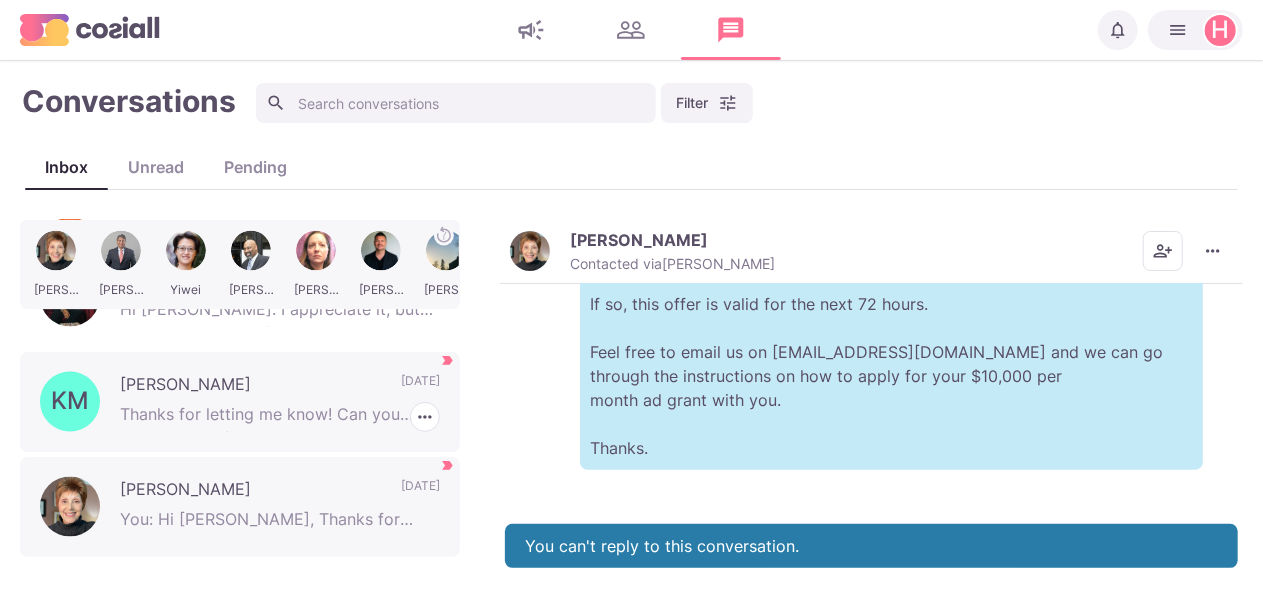 click on "Thanks for letting me know! Can you share more information with me, please?" at bounding box center [280, 417] 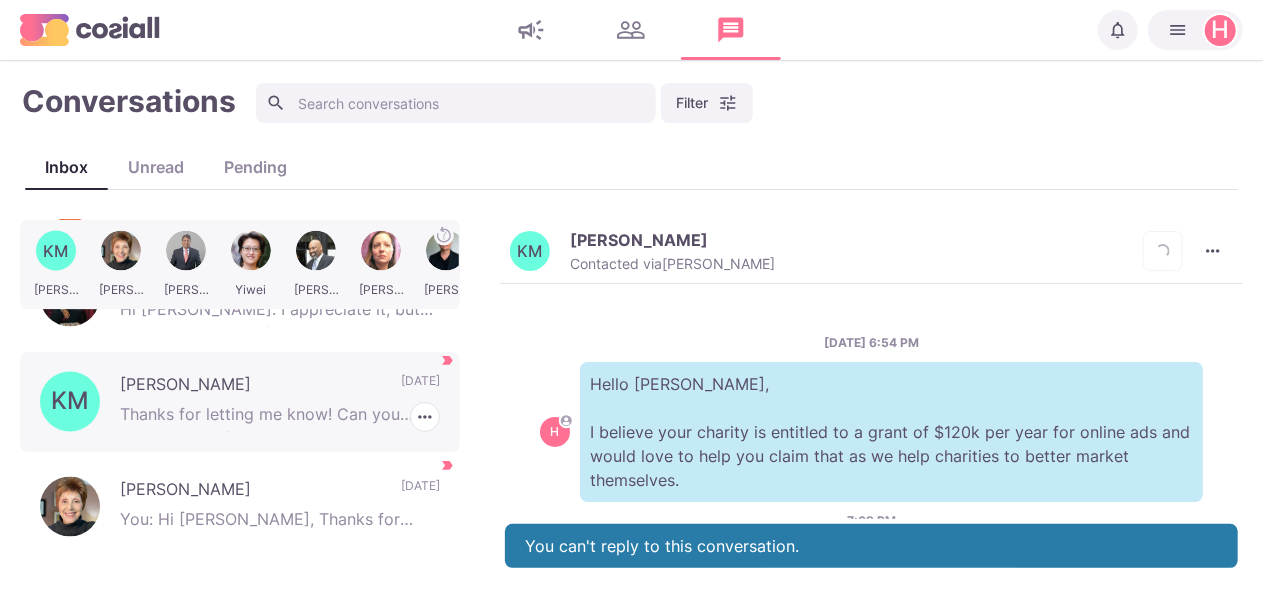 scroll, scrollTop: 114, scrollLeft: 0, axis: vertical 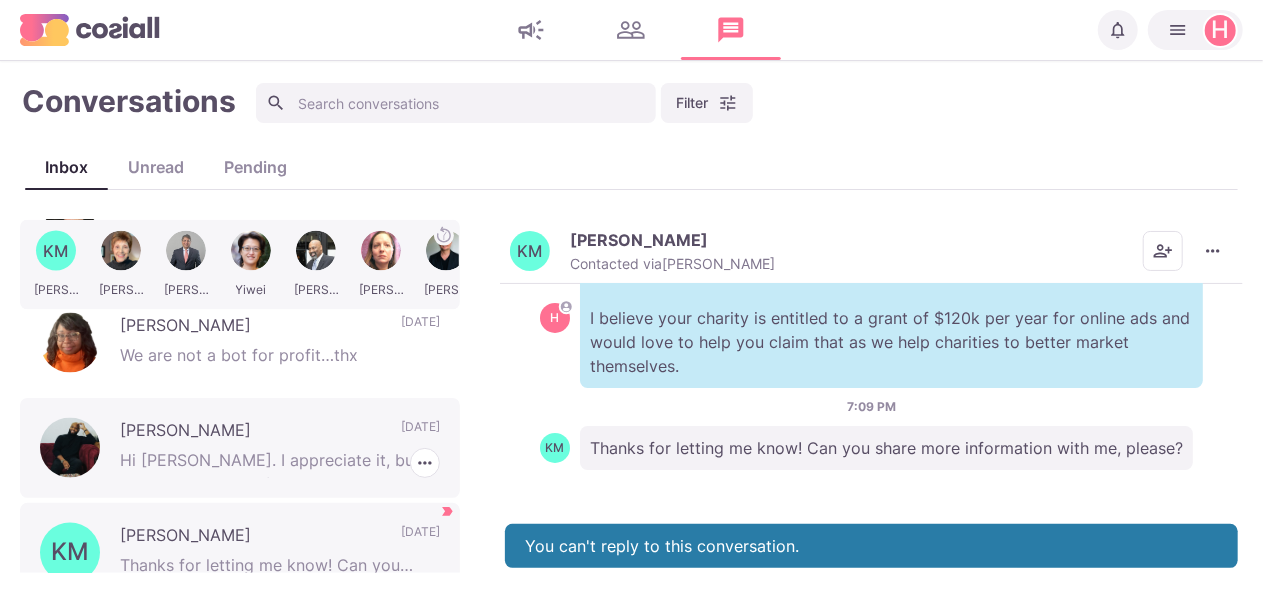 click on "Hi [PERSON_NAME]. I appreciate it, but we aren’t in need of any help with this at this time." at bounding box center (280, 463) 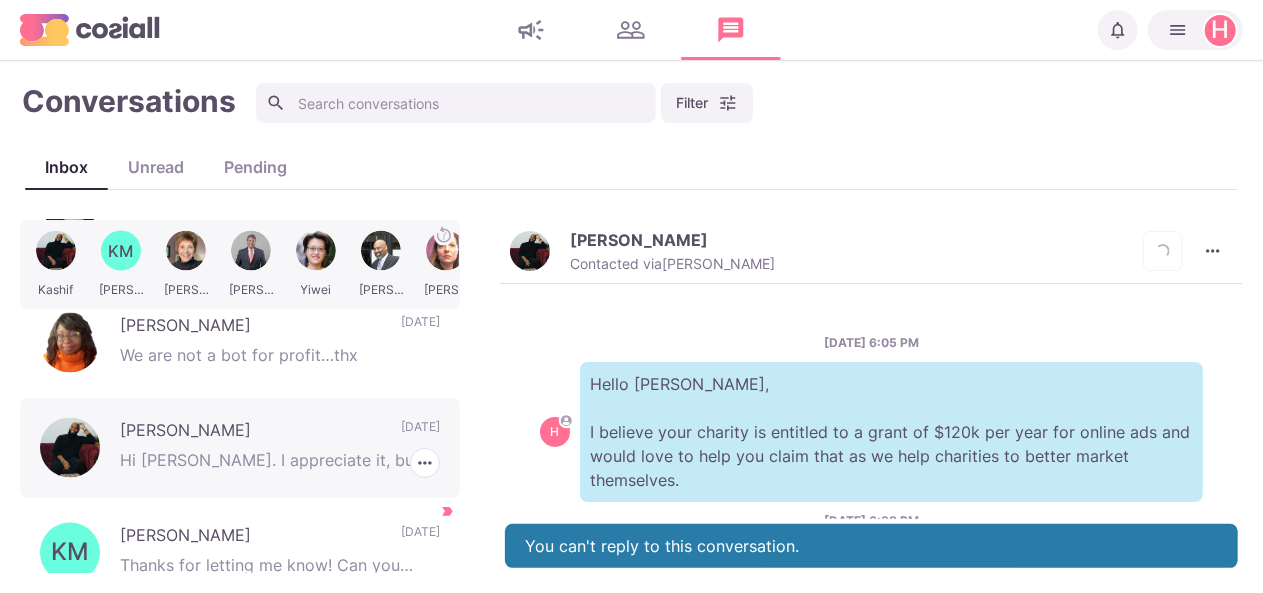scroll, scrollTop: 220, scrollLeft: 0, axis: vertical 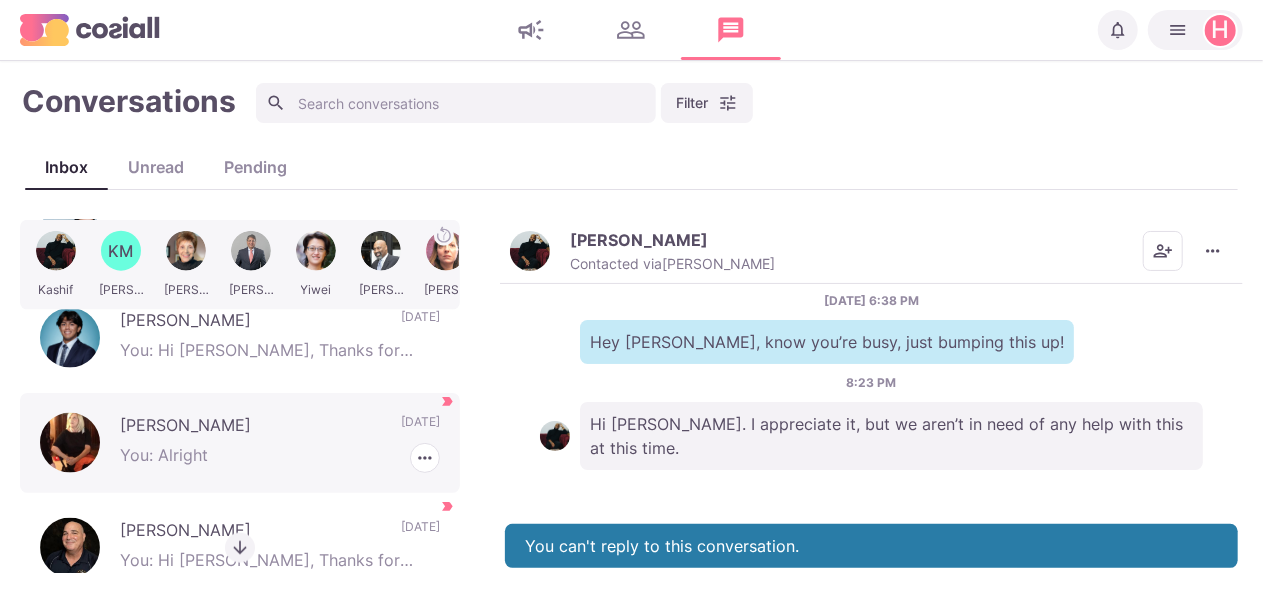 click on "[PERSON_NAME]" at bounding box center [250, 428] 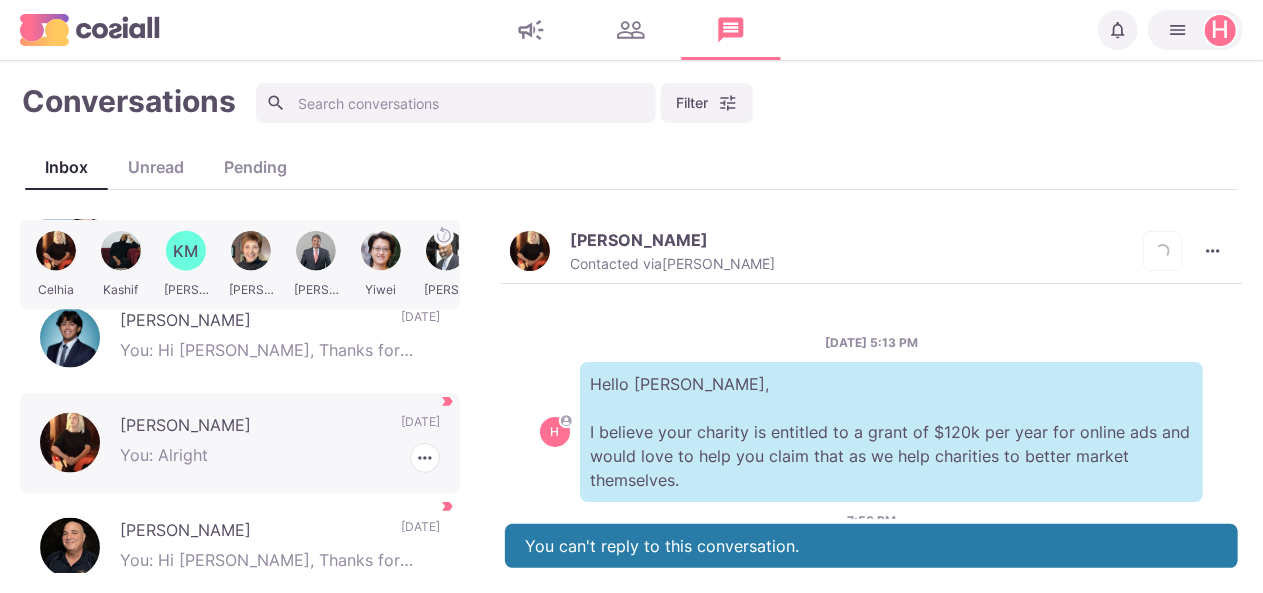 scroll, scrollTop: 196, scrollLeft: 0, axis: vertical 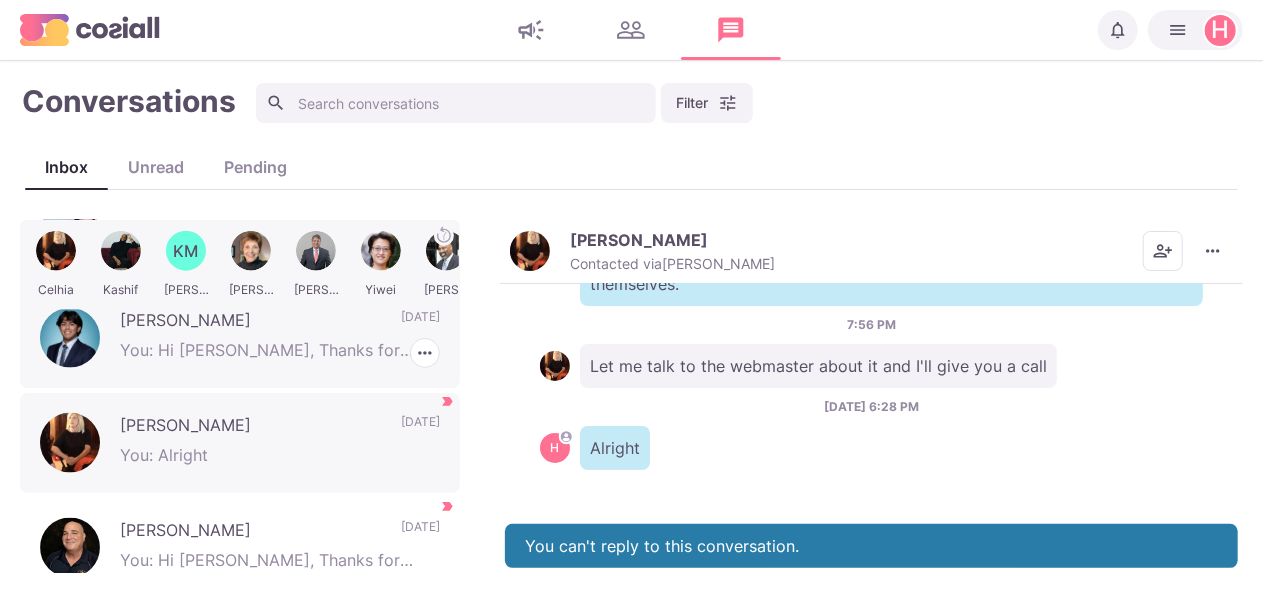 click on "You:    Hi [PERSON_NAME],
Thanks for accepting my connection request.
As promised I believe your charity is qualified for a $120,000 per year online ads grant, which is offered by Google.
To qualify you need to be a non-profit, have a website in good standing order and be able to manage a Google ad account.
I accept that can be a bit daunting and you are busy, so that is where our agency comes in.
We can help you claim your grant, then set up and manage your Google [PERSON_NAME], so you continue to qualify for the grant.
As a charity we would offer you a 50% discount on our normal management fees and the Google ad grant would pay all your ad costs.
Does getting $10,000 per month in free online advertising, managed by us interest you?
If so, this offer is valid for the next 72 hours.
Feel free to email us on [EMAIL_ADDRESS][DOMAIN_NAME] and we can go through the instructions on how to apply for your $10,000 per
month ad grant with you.
Thanks." at bounding box center (280, 353) 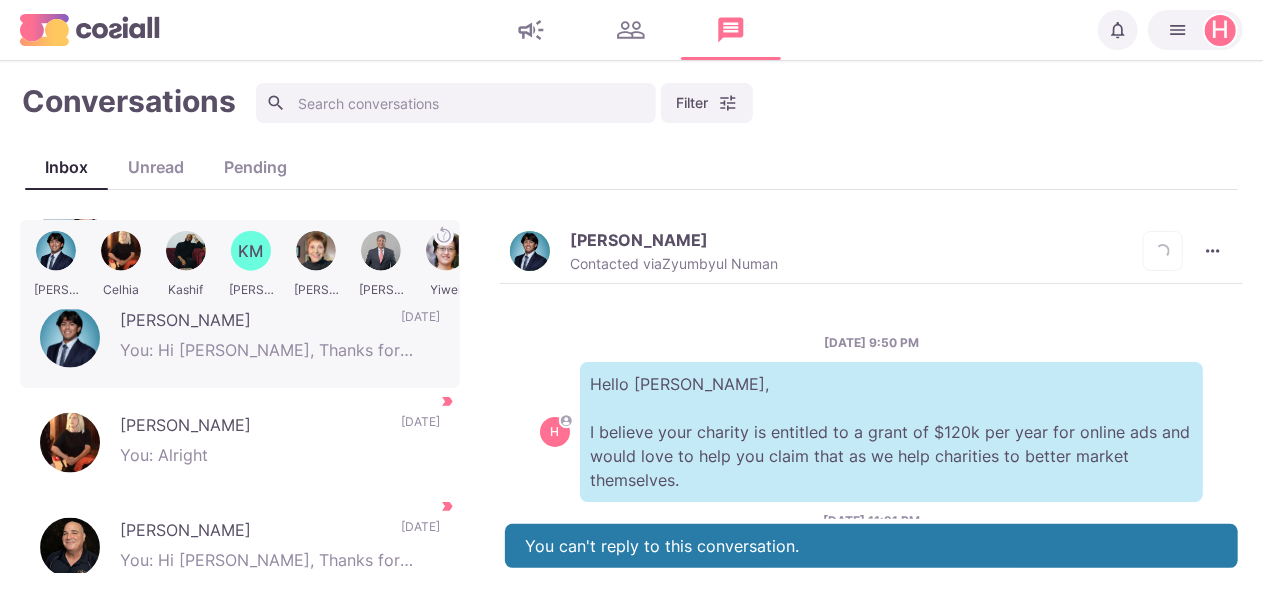 scroll, scrollTop: 1004, scrollLeft: 0, axis: vertical 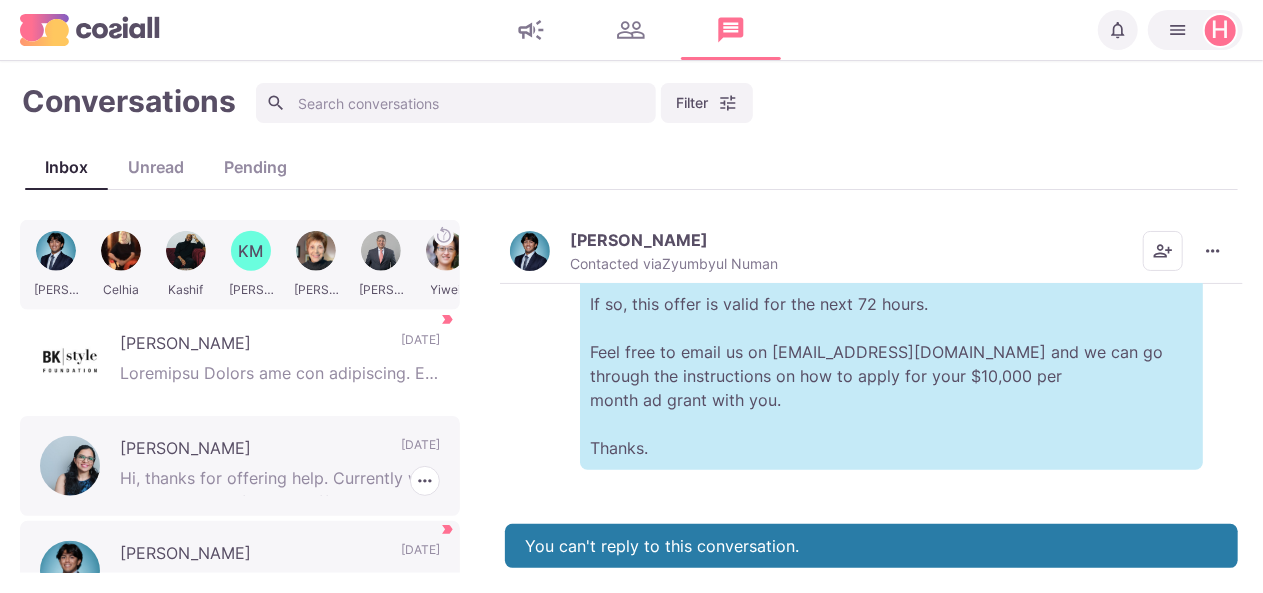 click on "[DATE]" at bounding box center [420, 451] 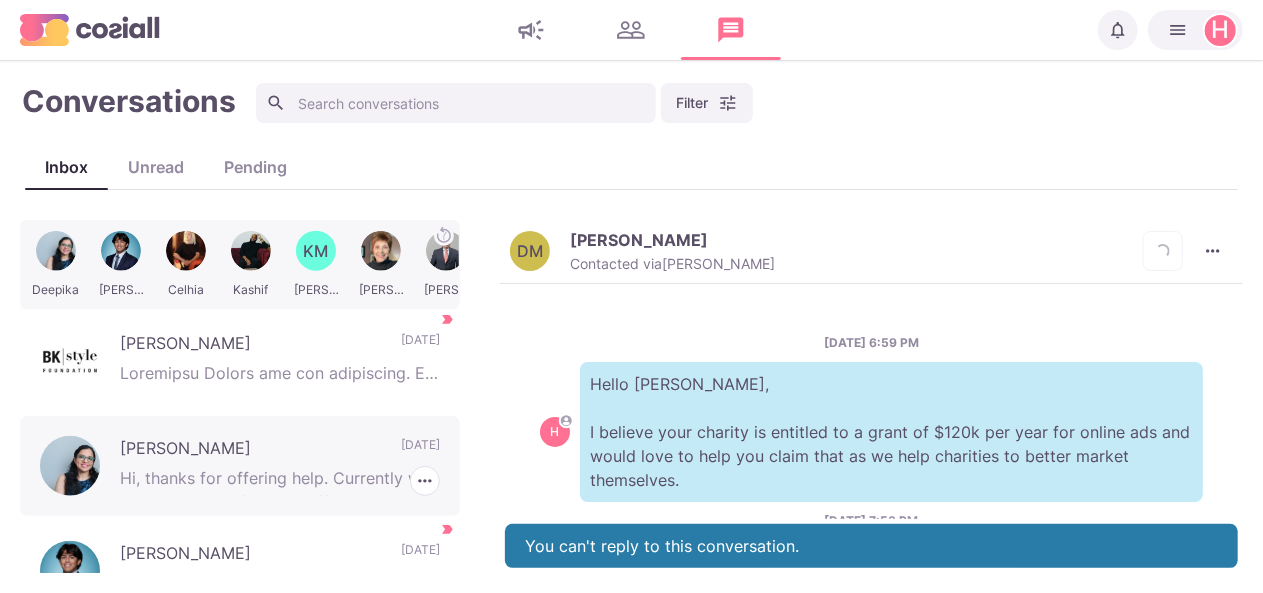 scroll, scrollTop: 268, scrollLeft: 0, axis: vertical 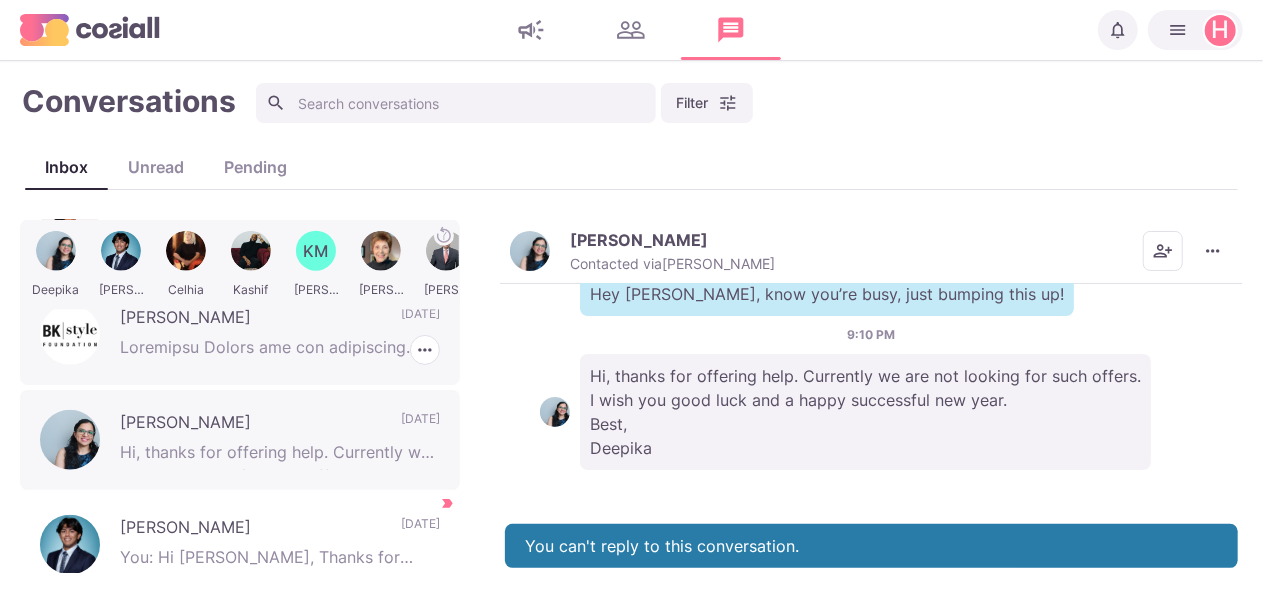 click on "[PERSON_NAME]   [DATE] [PERSON_NAME] as  Unread Mark as  Not Important" at bounding box center [240, 335] 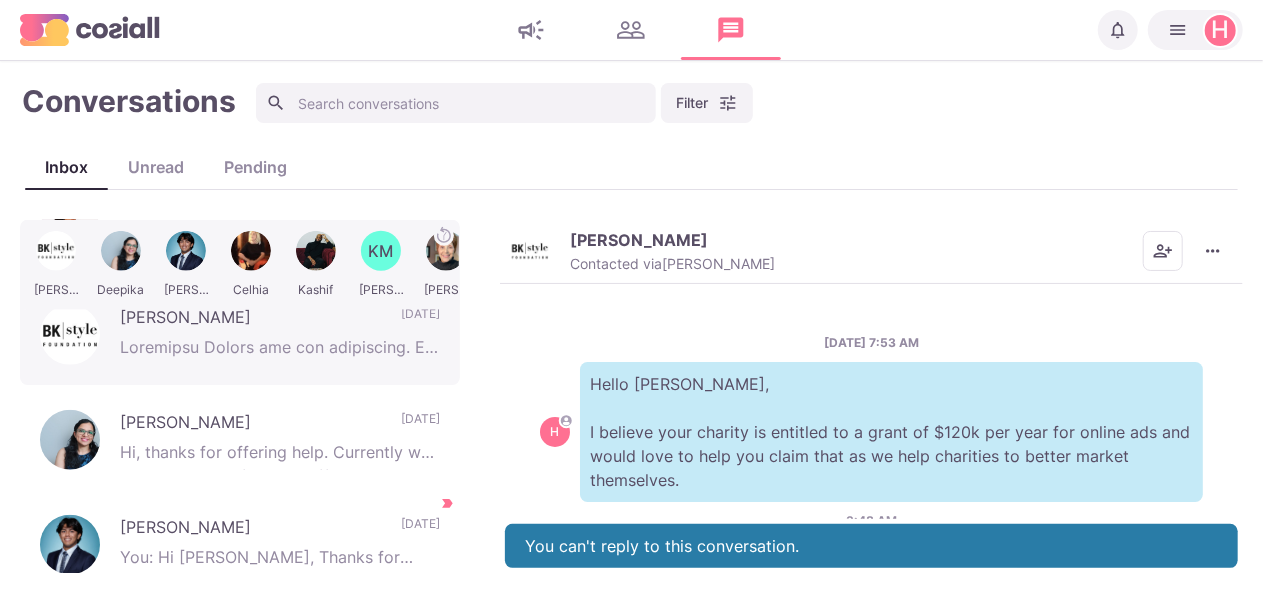 scroll, scrollTop: 248, scrollLeft: 0, axis: vertical 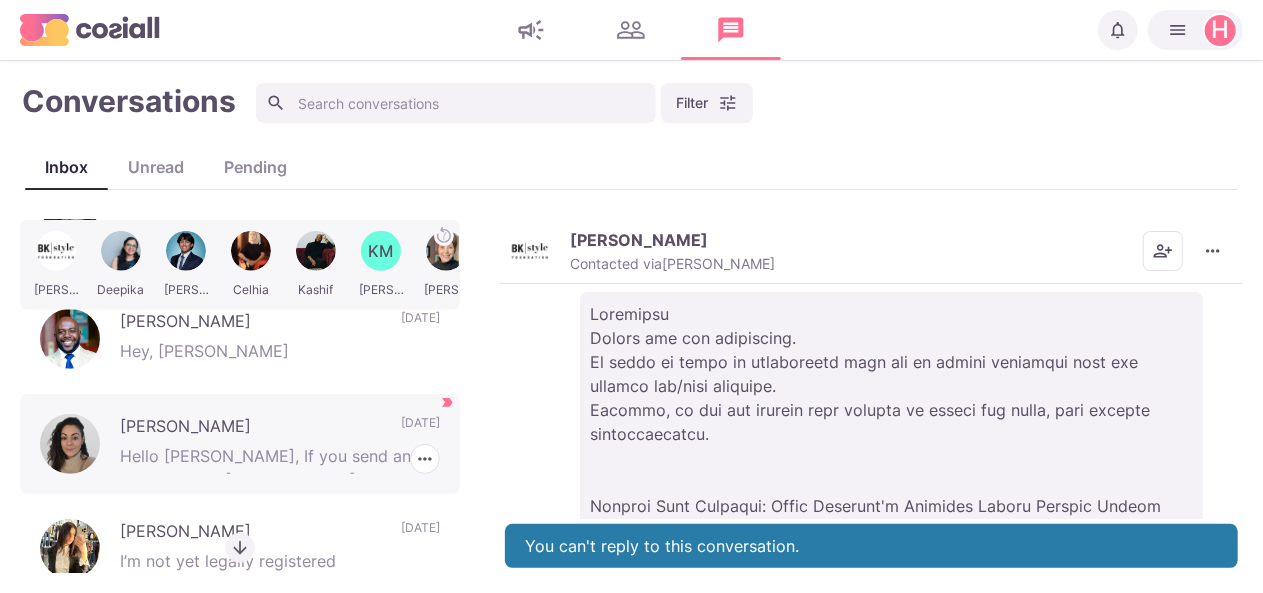 click on "[PERSON_NAME]   Hello [PERSON_NAME], If you send an email over to [PERSON_NAME][EMAIL_ADDRESS][DOMAIN_NAME], I will loop in our fundraising and grant coordinator. Thank you. [DATE] [PERSON_NAME] as  Unread Mark as  Not Important" at bounding box center [240, 444] 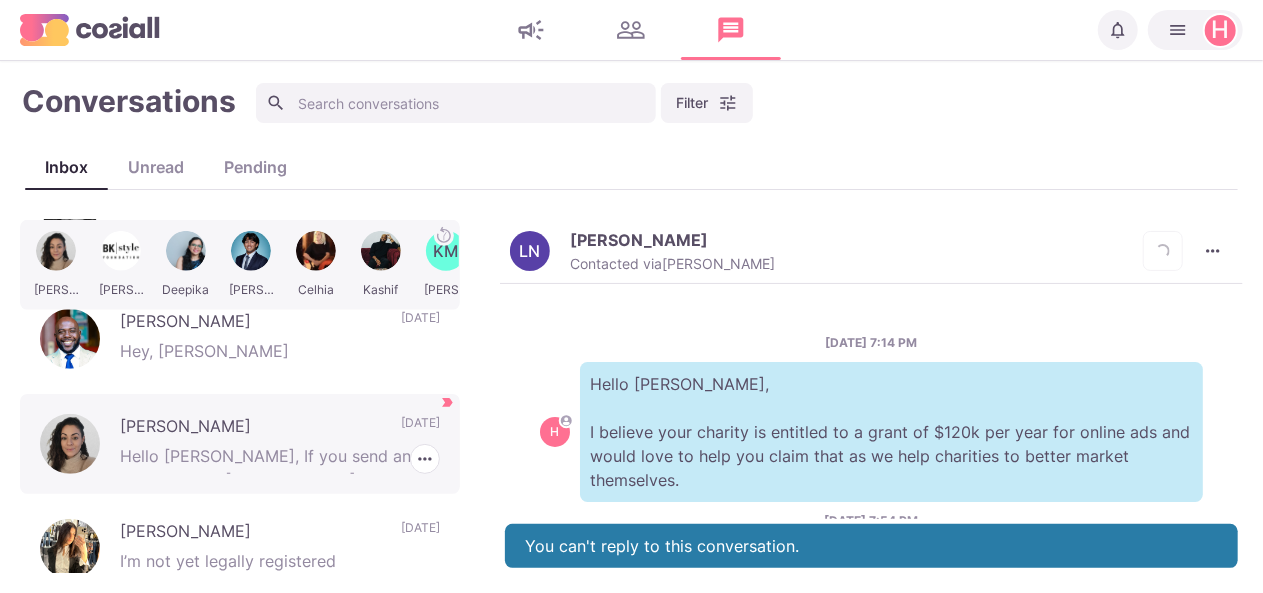 scroll, scrollTop: 220, scrollLeft: 0, axis: vertical 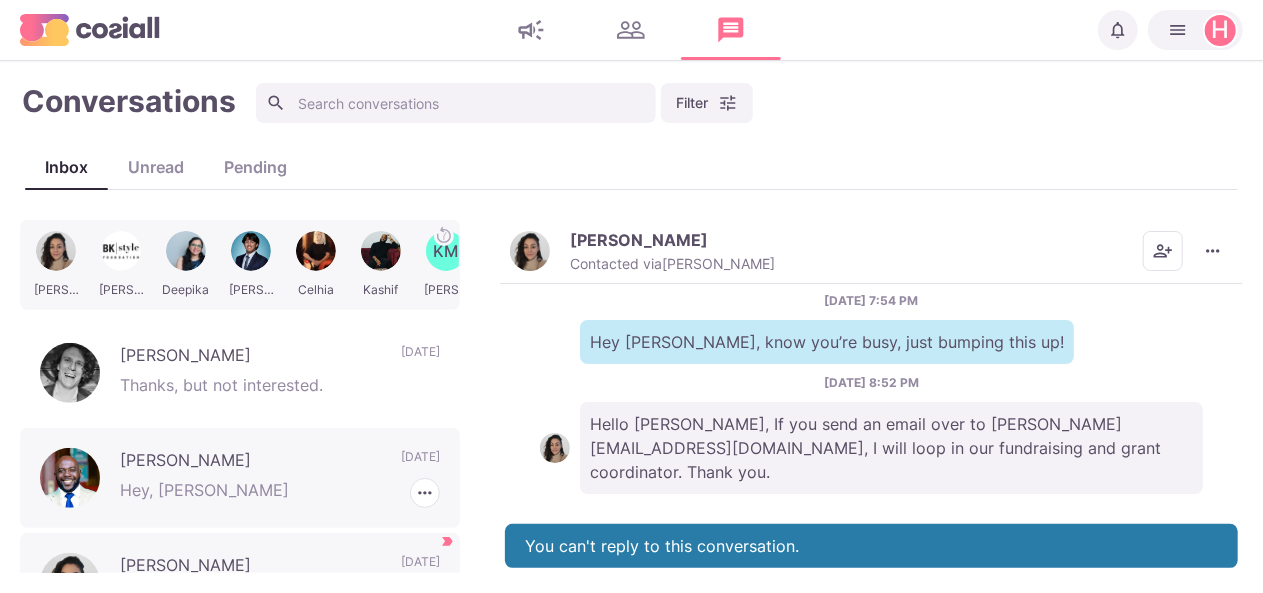 click on "[PERSON_NAME]" at bounding box center (250, 463) 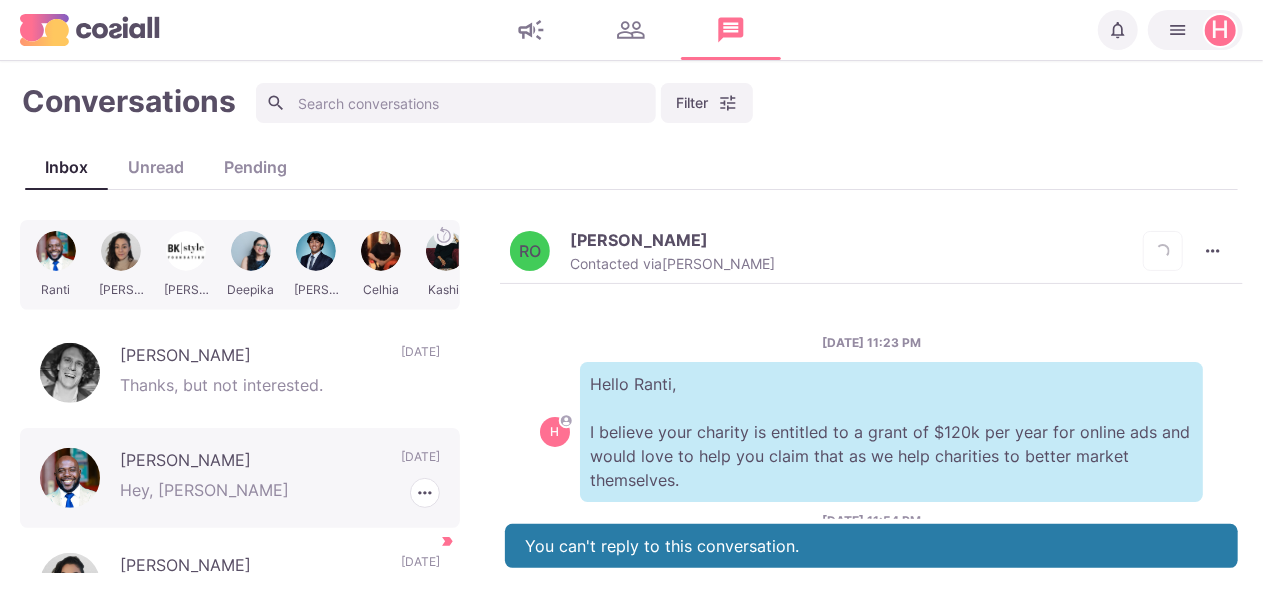 scroll, scrollTop: 278, scrollLeft: 0, axis: vertical 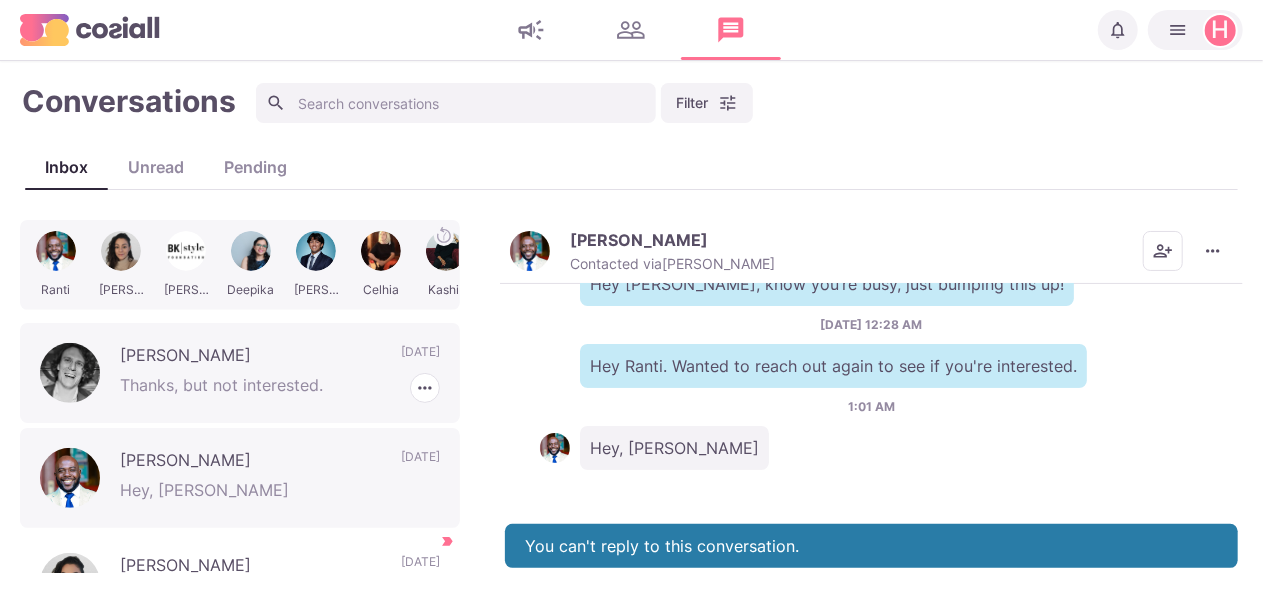click on "[PERSON_NAME]   Thanks, but not interested. [DATE] [PERSON_NAME] as  Unread Mark as  Important" at bounding box center [240, 373] 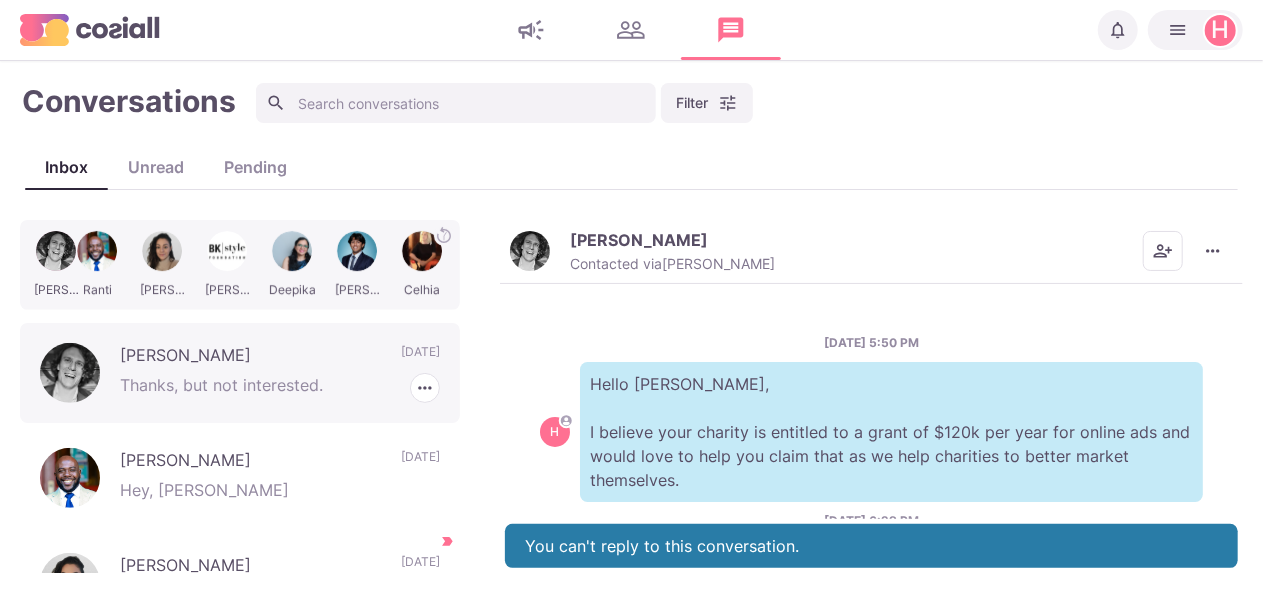 scroll, scrollTop: 278, scrollLeft: 0, axis: vertical 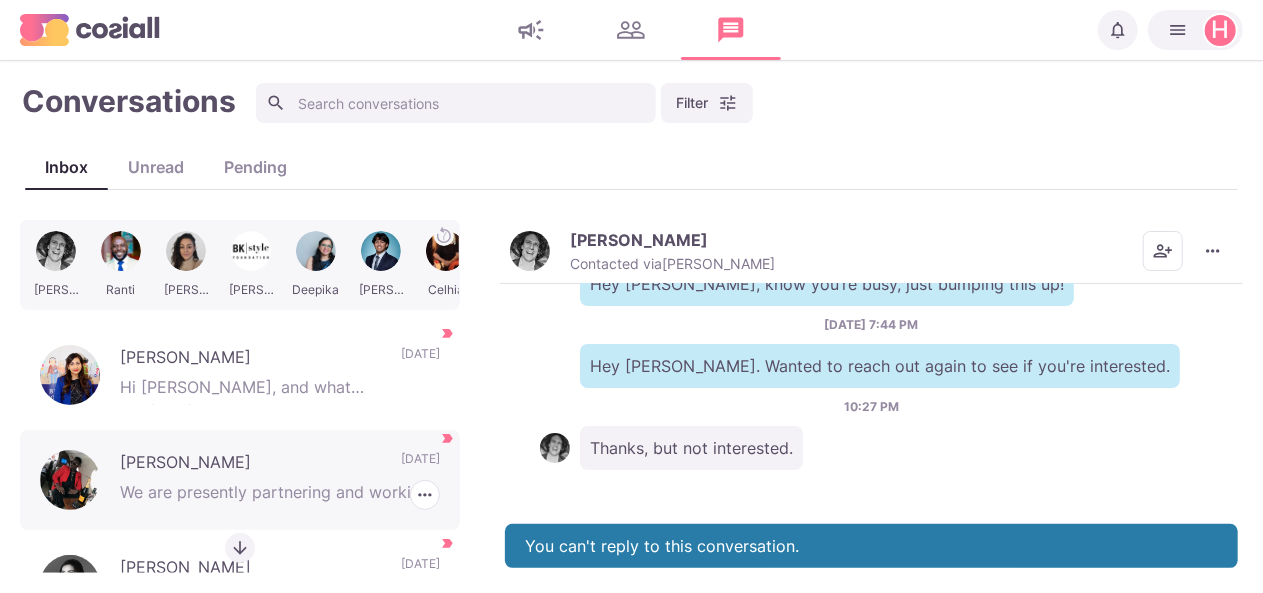 click on "We are presently partnering and working investors love be one us" at bounding box center (280, 495) 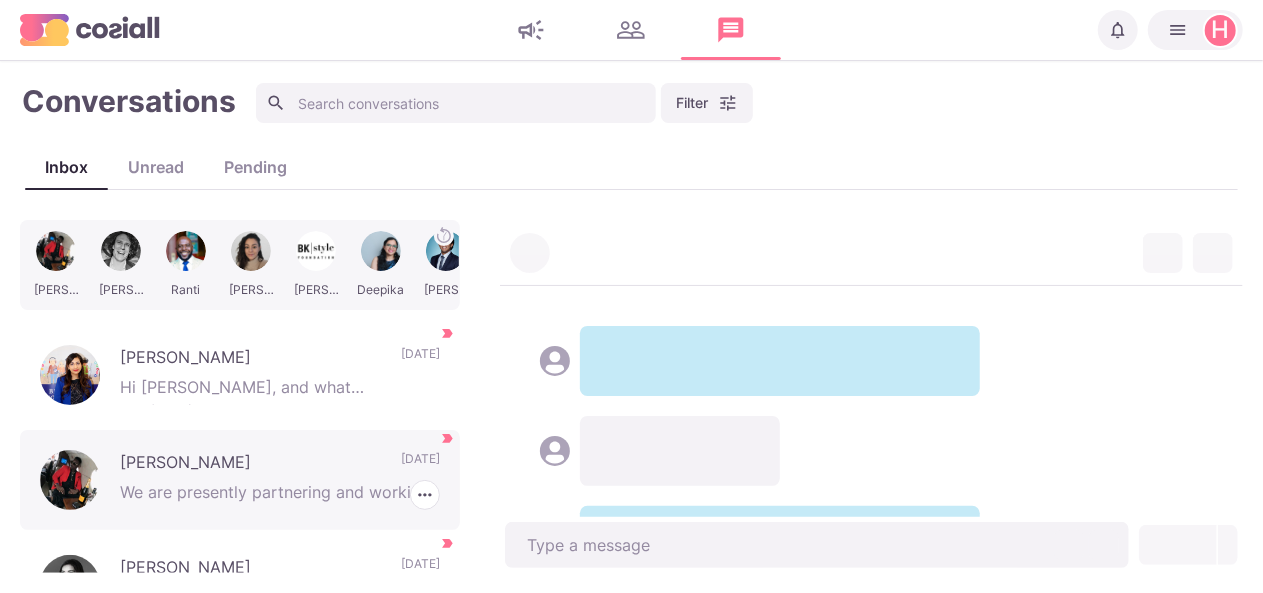 type on "x" 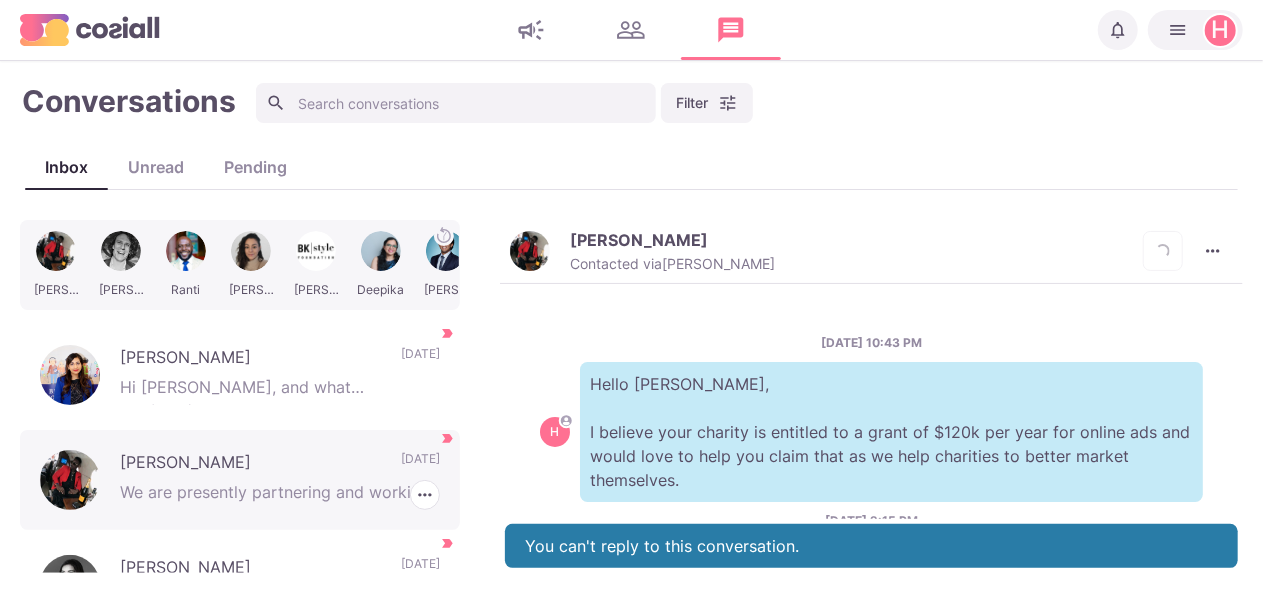 scroll, scrollTop: 1222, scrollLeft: 0, axis: vertical 